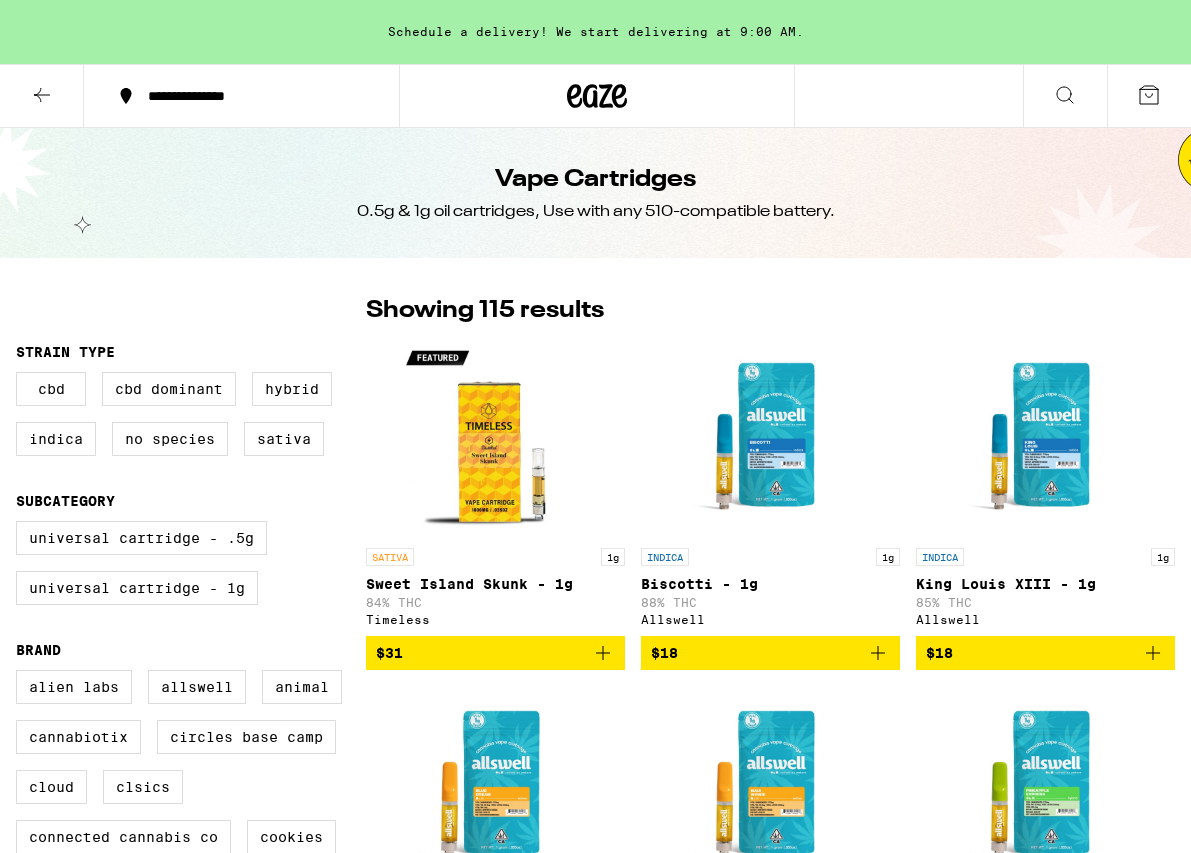 scroll, scrollTop: 0, scrollLeft: 0, axis: both 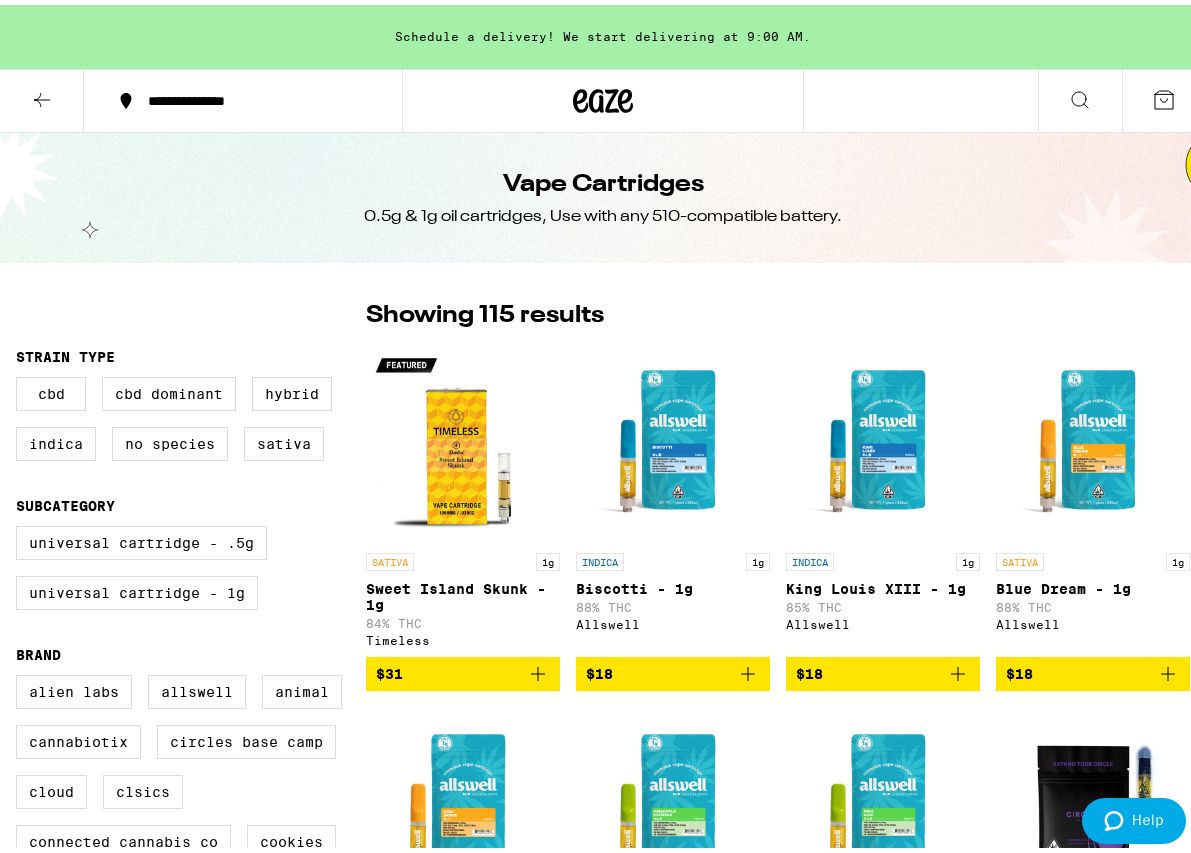 click 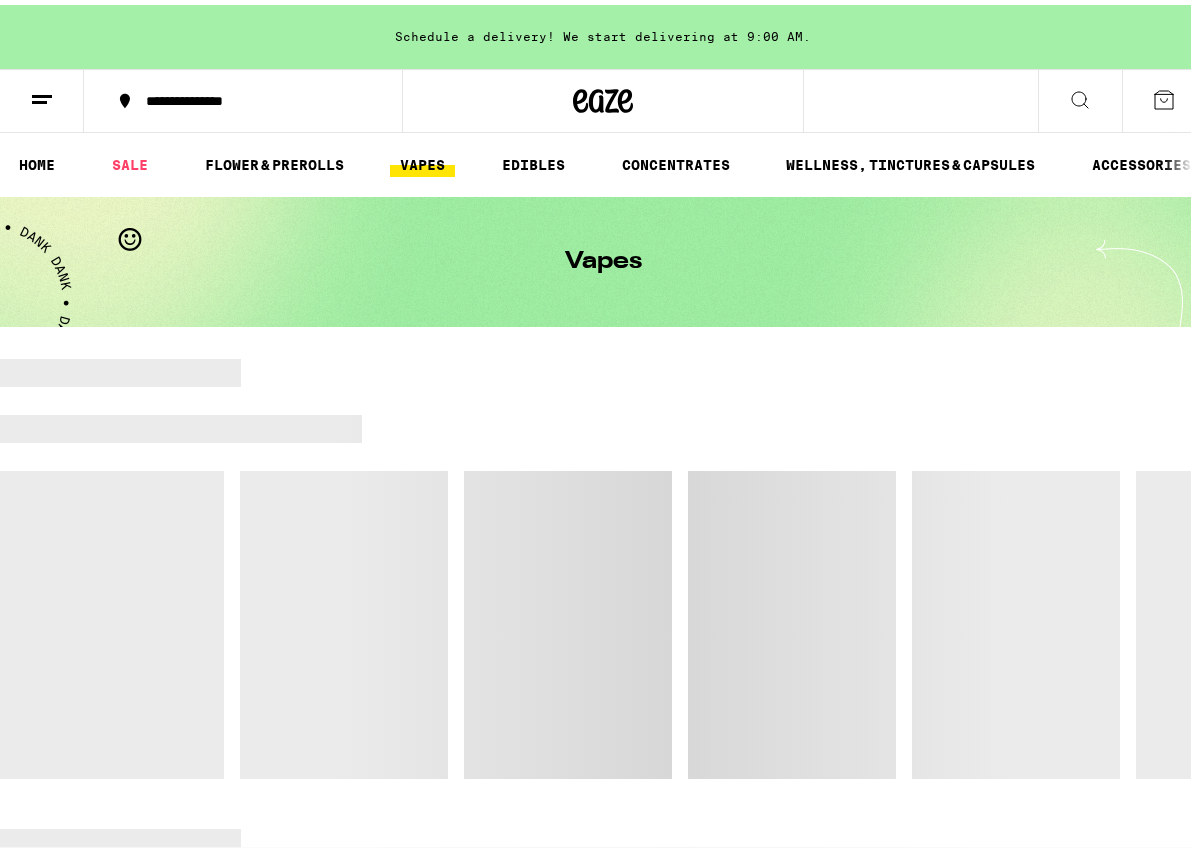 click 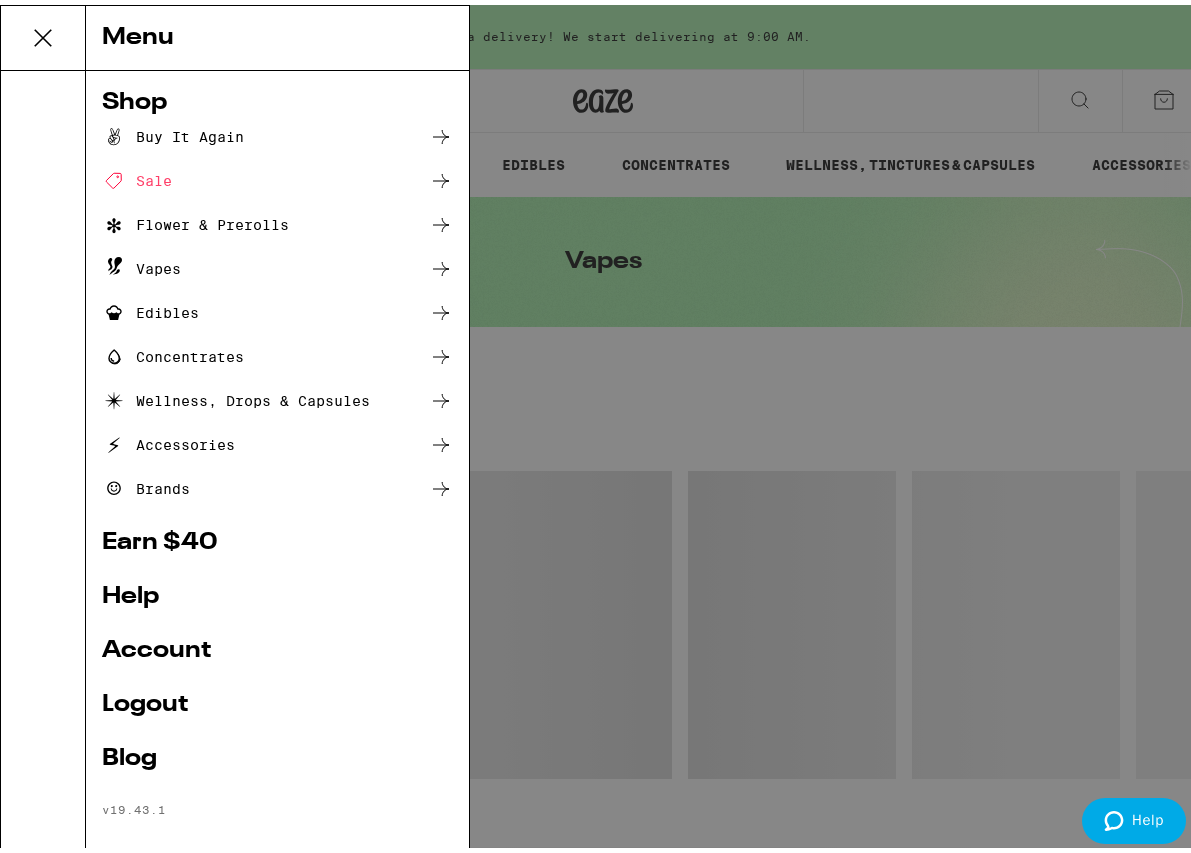 scroll, scrollTop: 0, scrollLeft: 0, axis: both 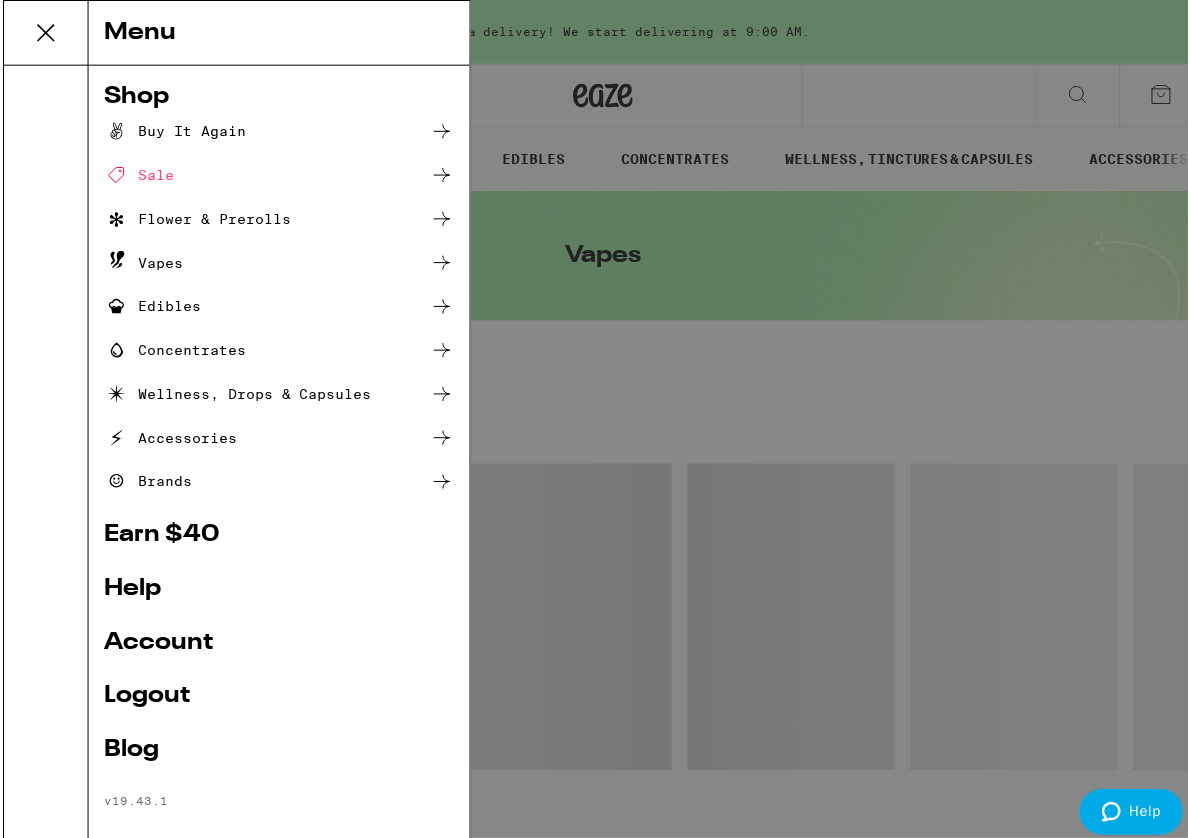 click on "Shop" at bounding box center [277, 98] 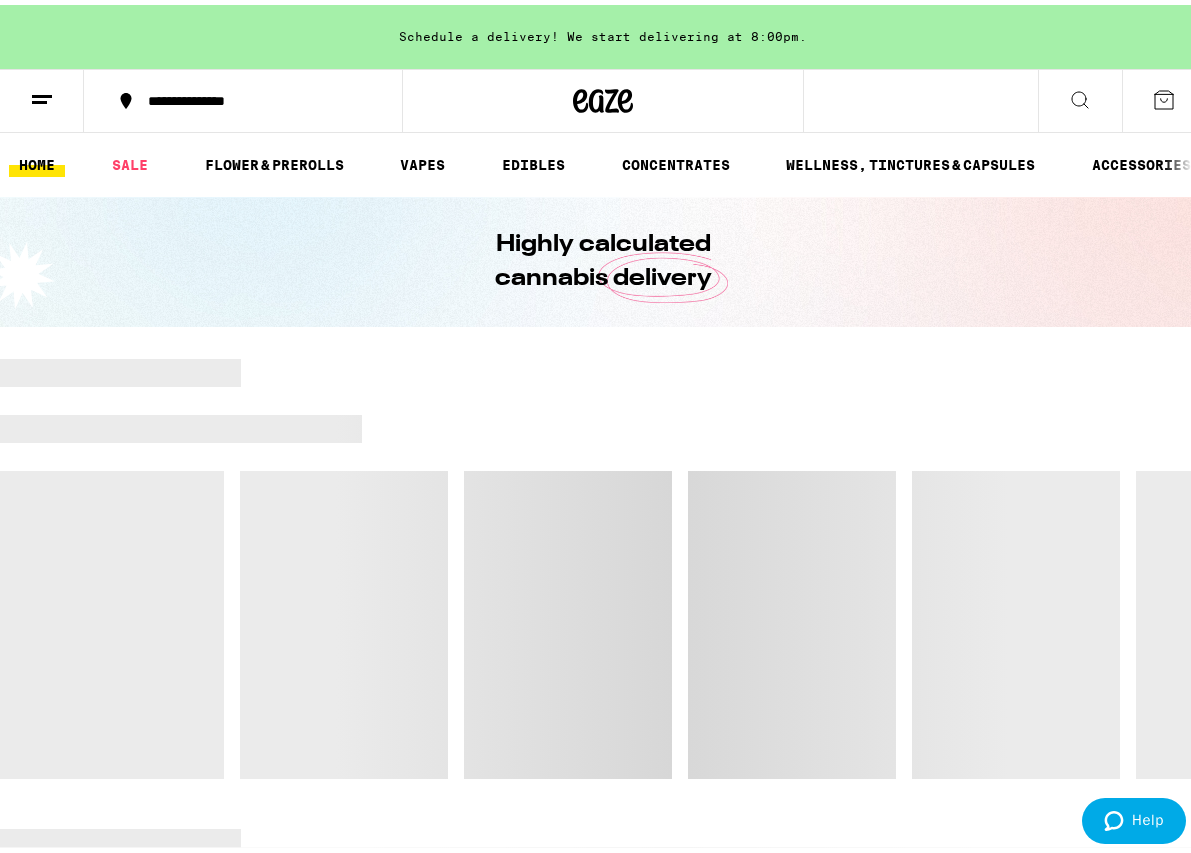 click on "**********" at bounding box center (243, 96) 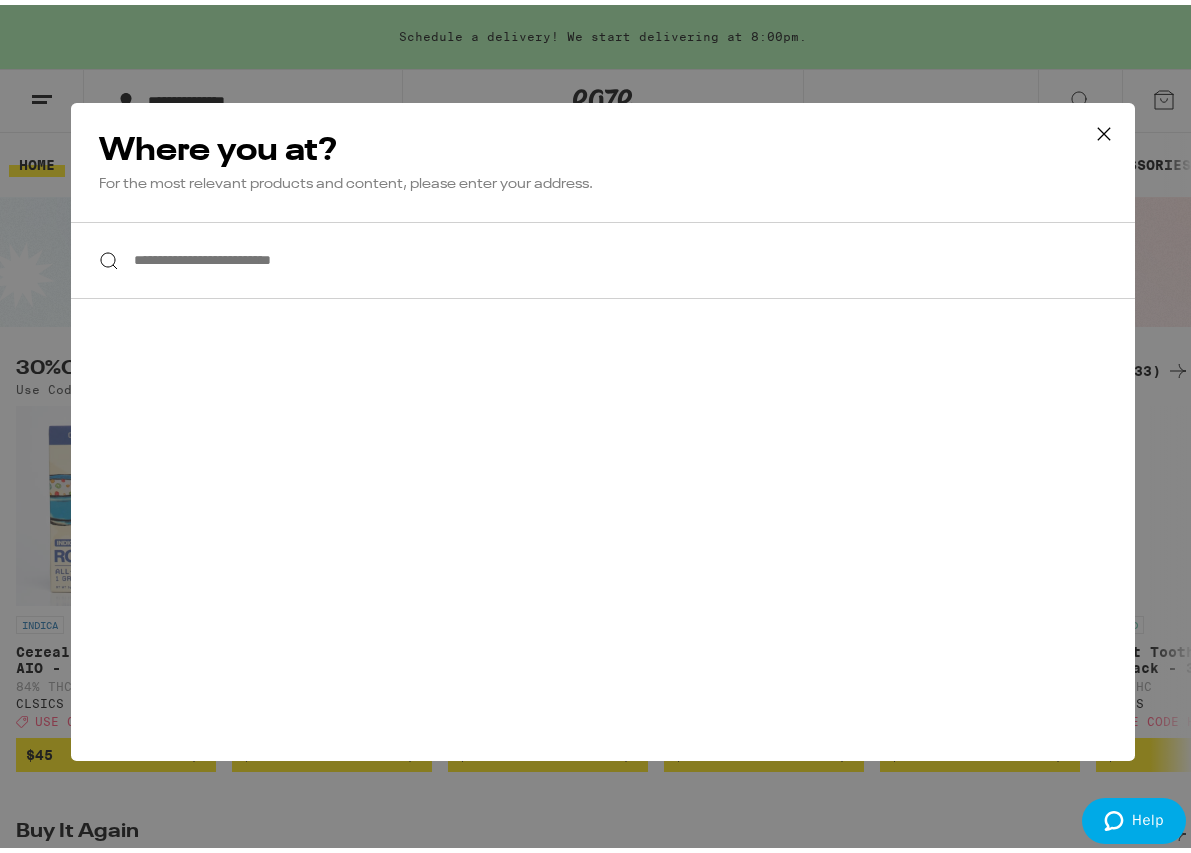 click on "**********" at bounding box center (603, 255) 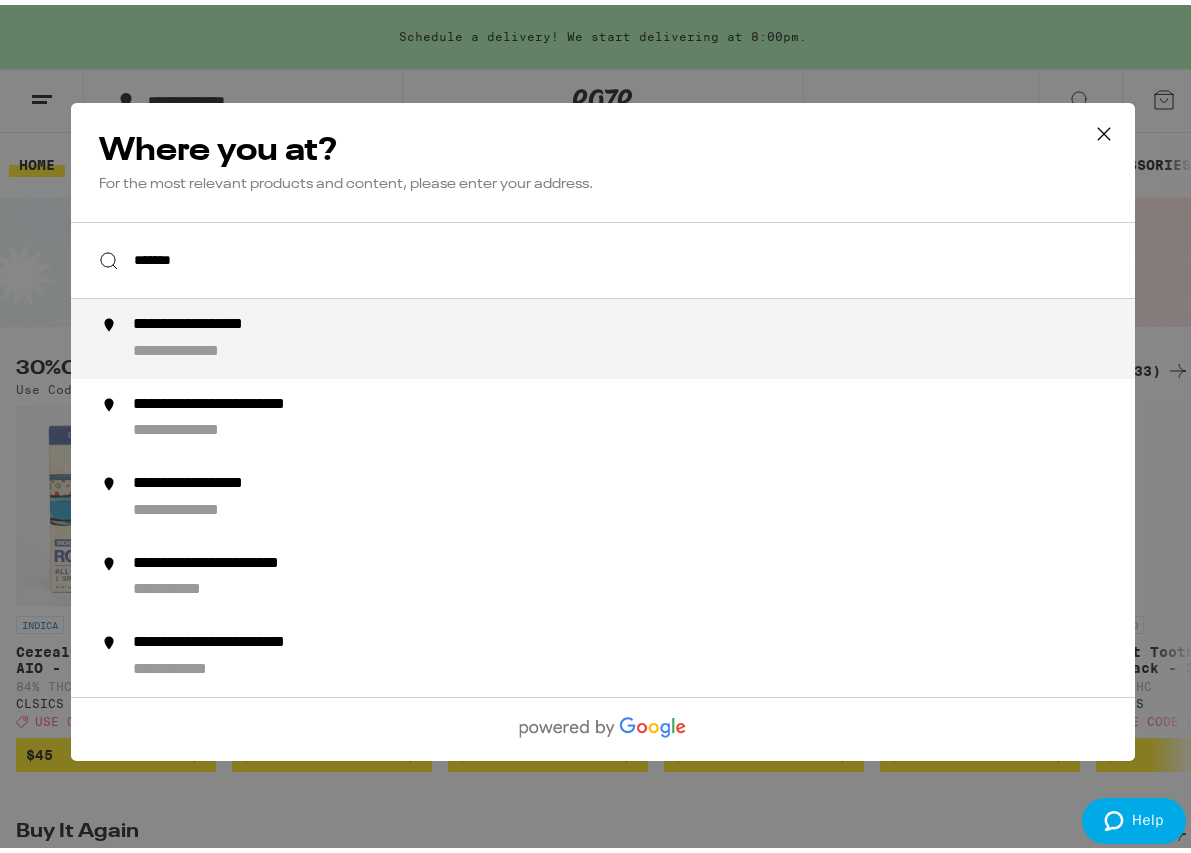 click on "**********" at bounding box center (643, 334) 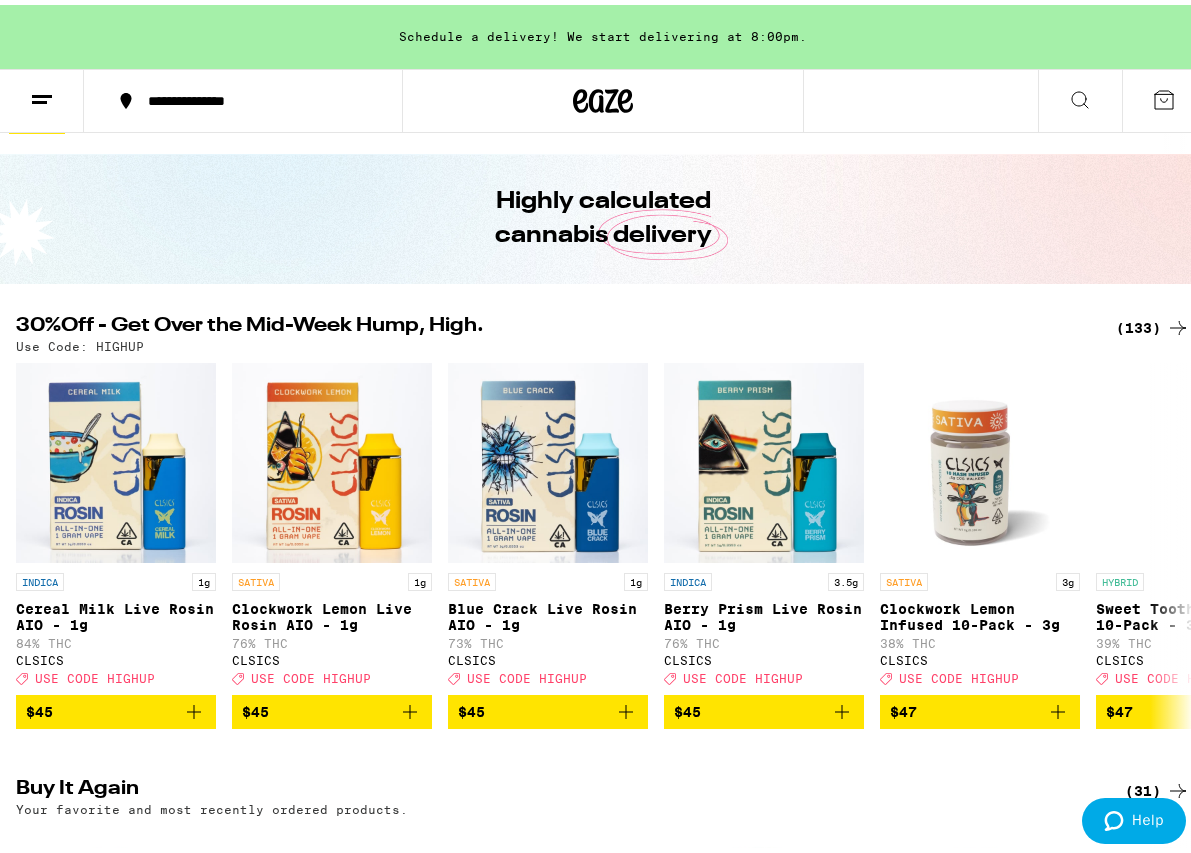 scroll, scrollTop: 0, scrollLeft: 0, axis: both 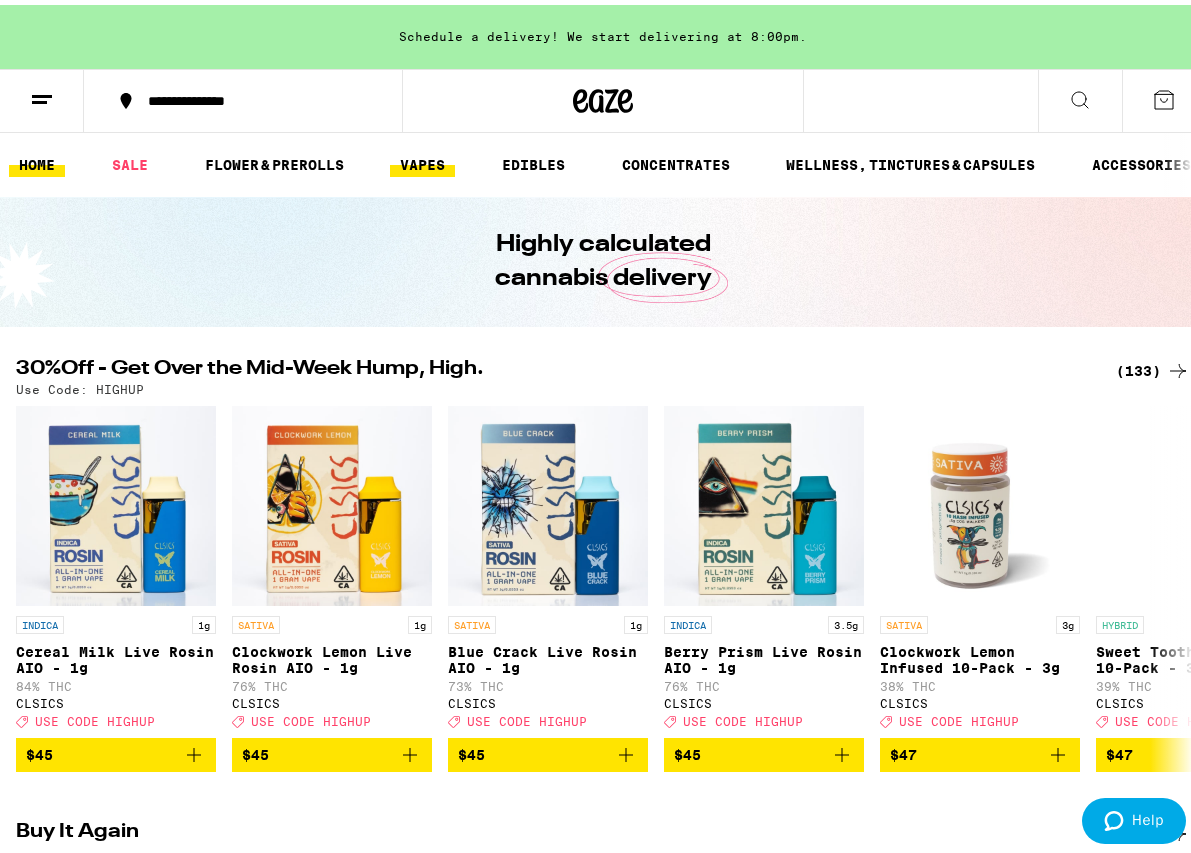 click on "VAPES" at bounding box center [422, 160] 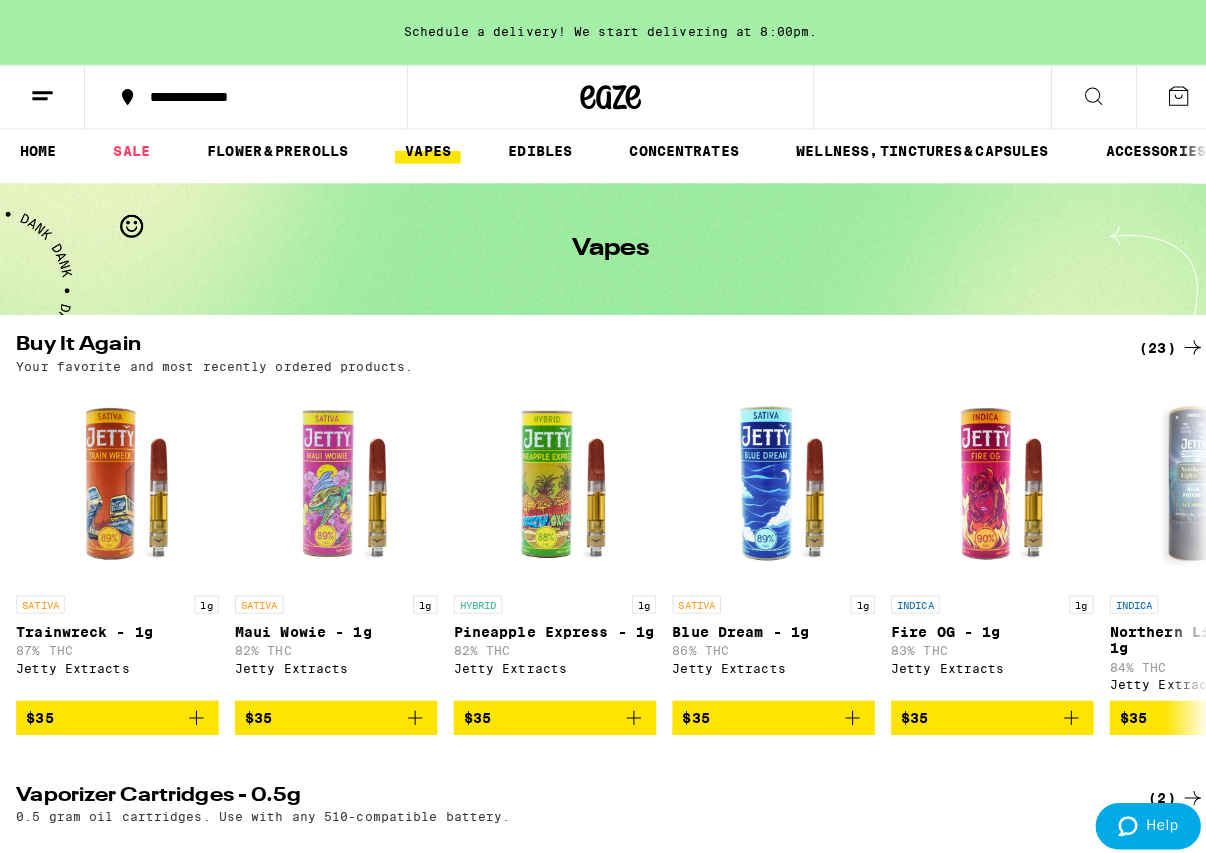 scroll, scrollTop: 16, scrollLeft: 0, axis: vertical 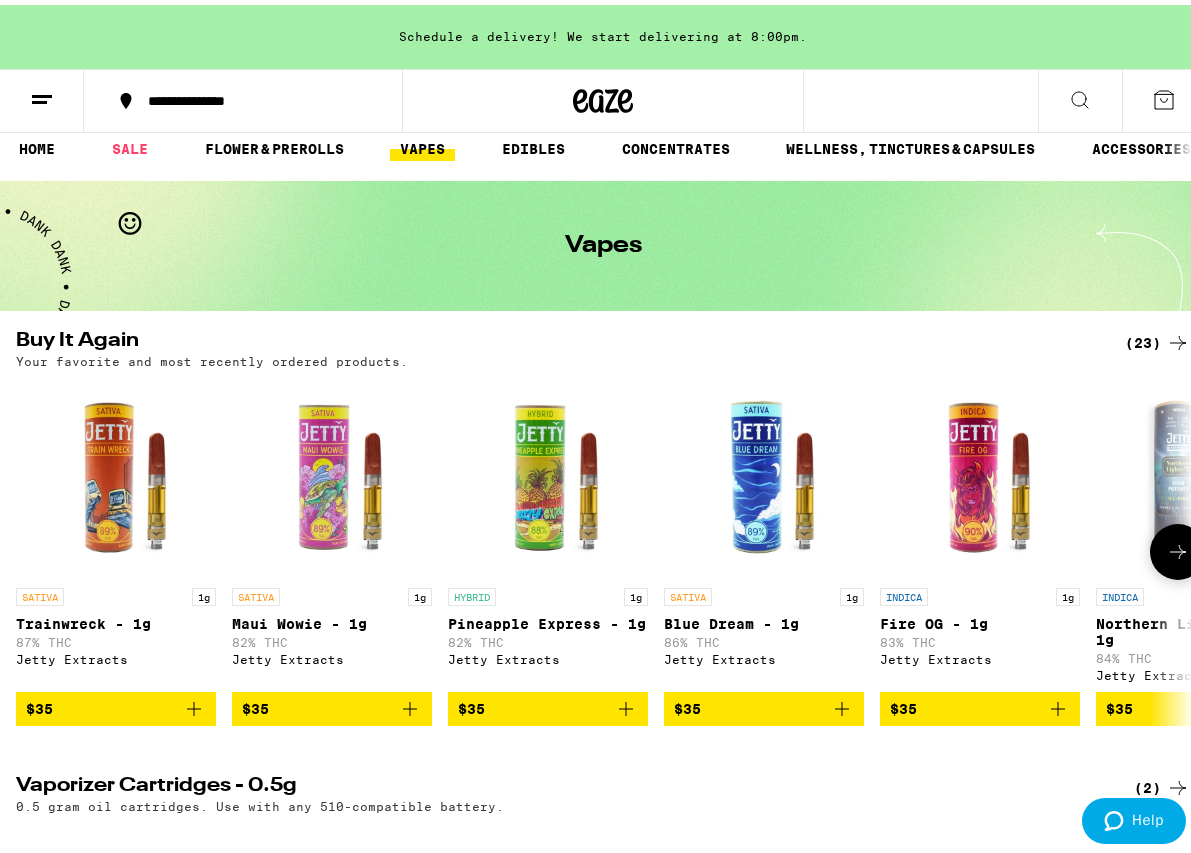 click 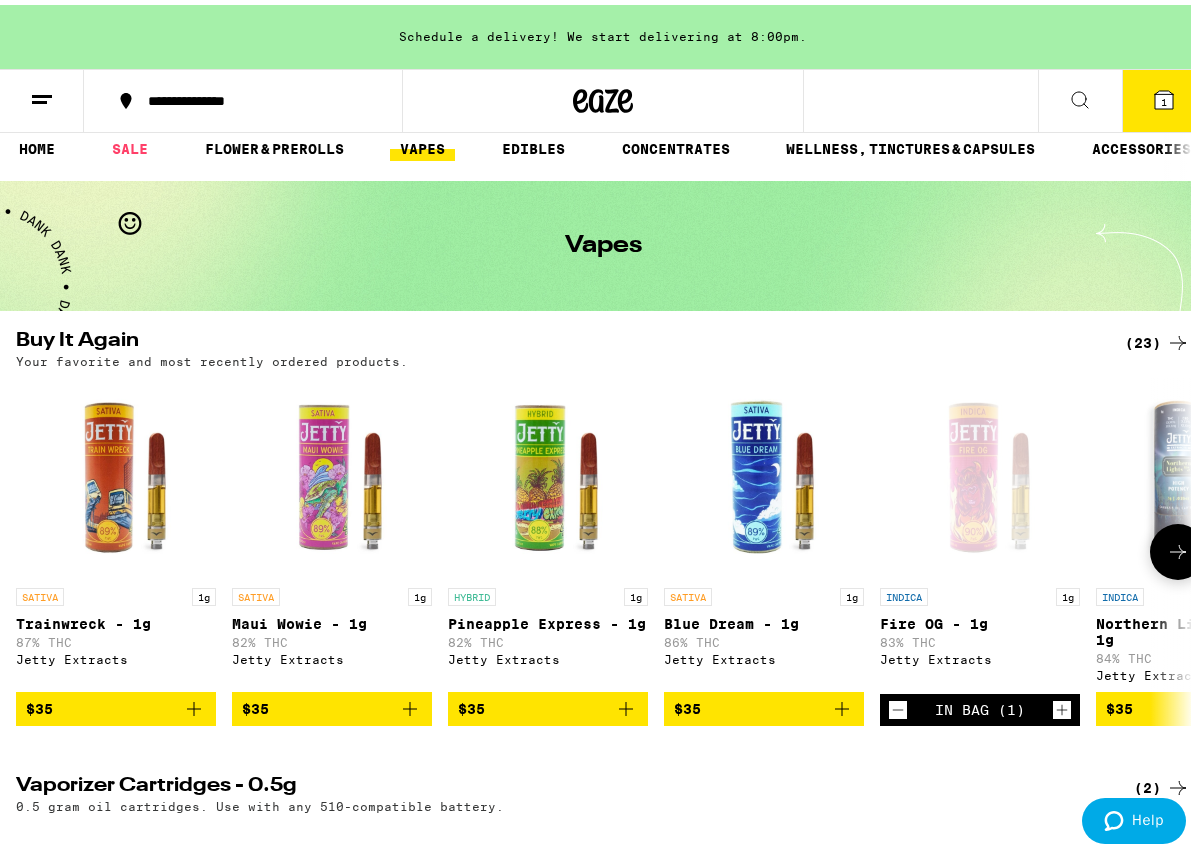 click 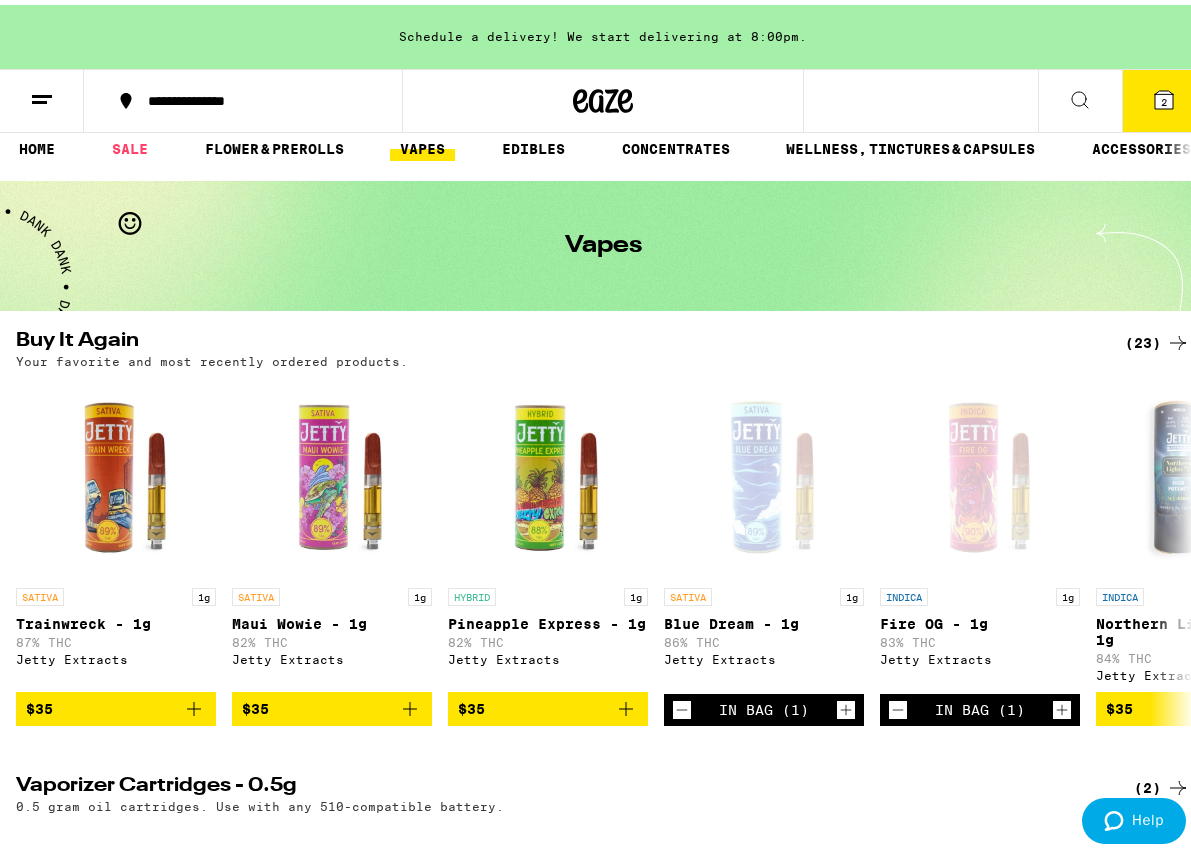 click on "2" at bounding box center [1164, 97] 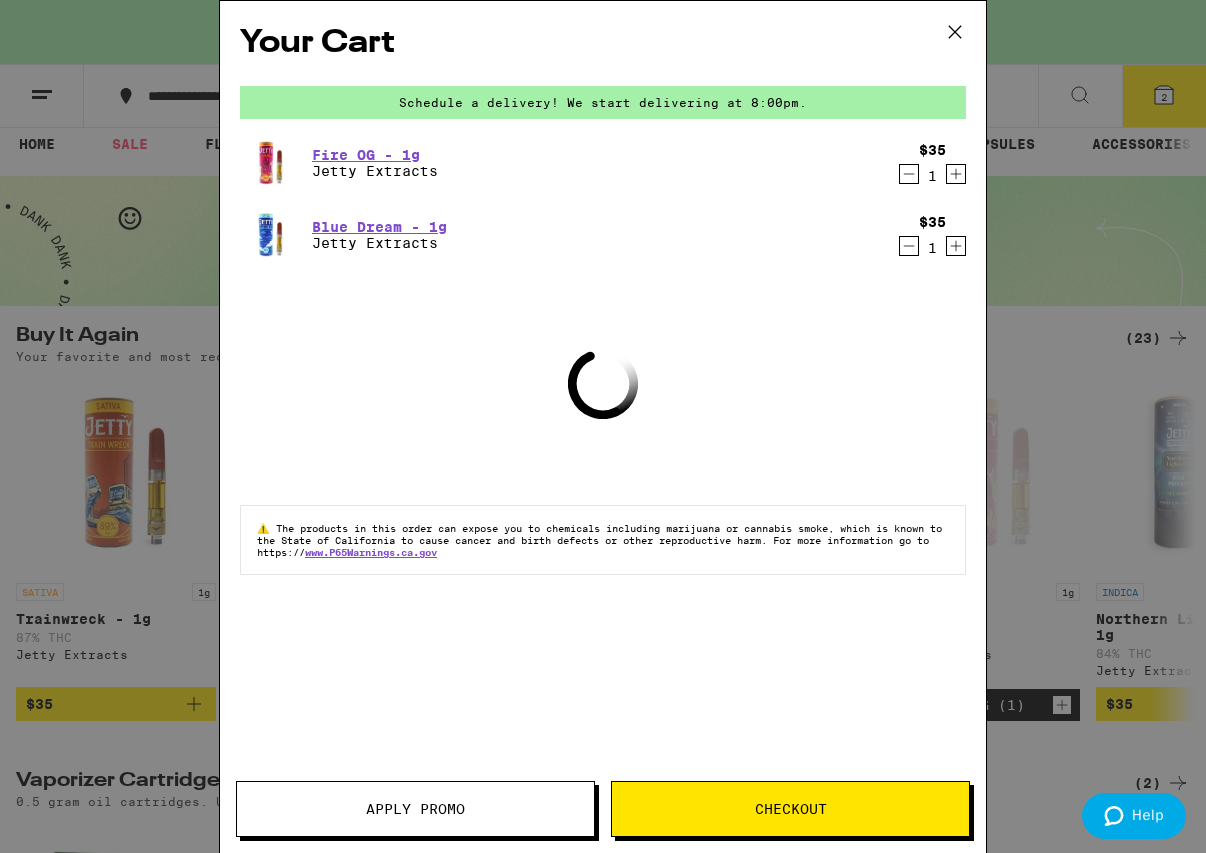 click on "Checkout" at bounding box center (790, 809) 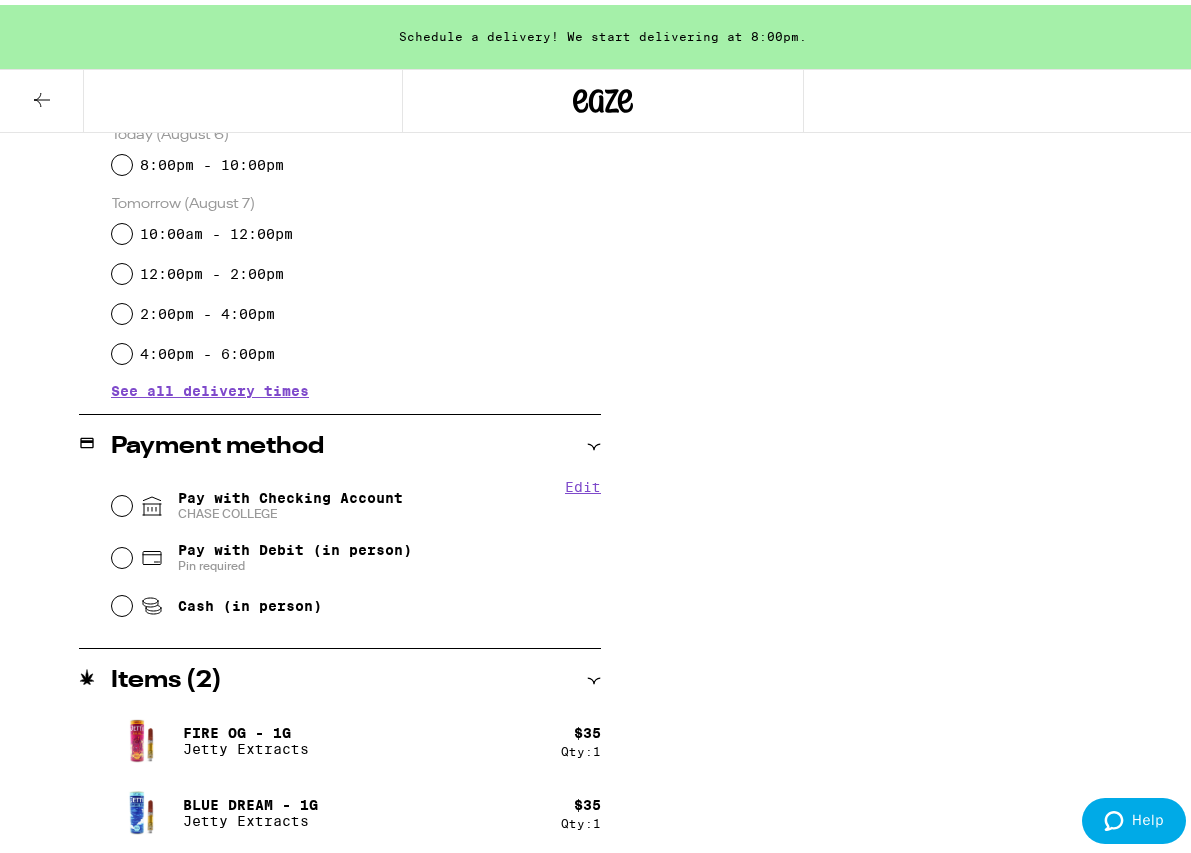 scroll, scrollTop: 97, scrollLeft: 0, axis: vertical 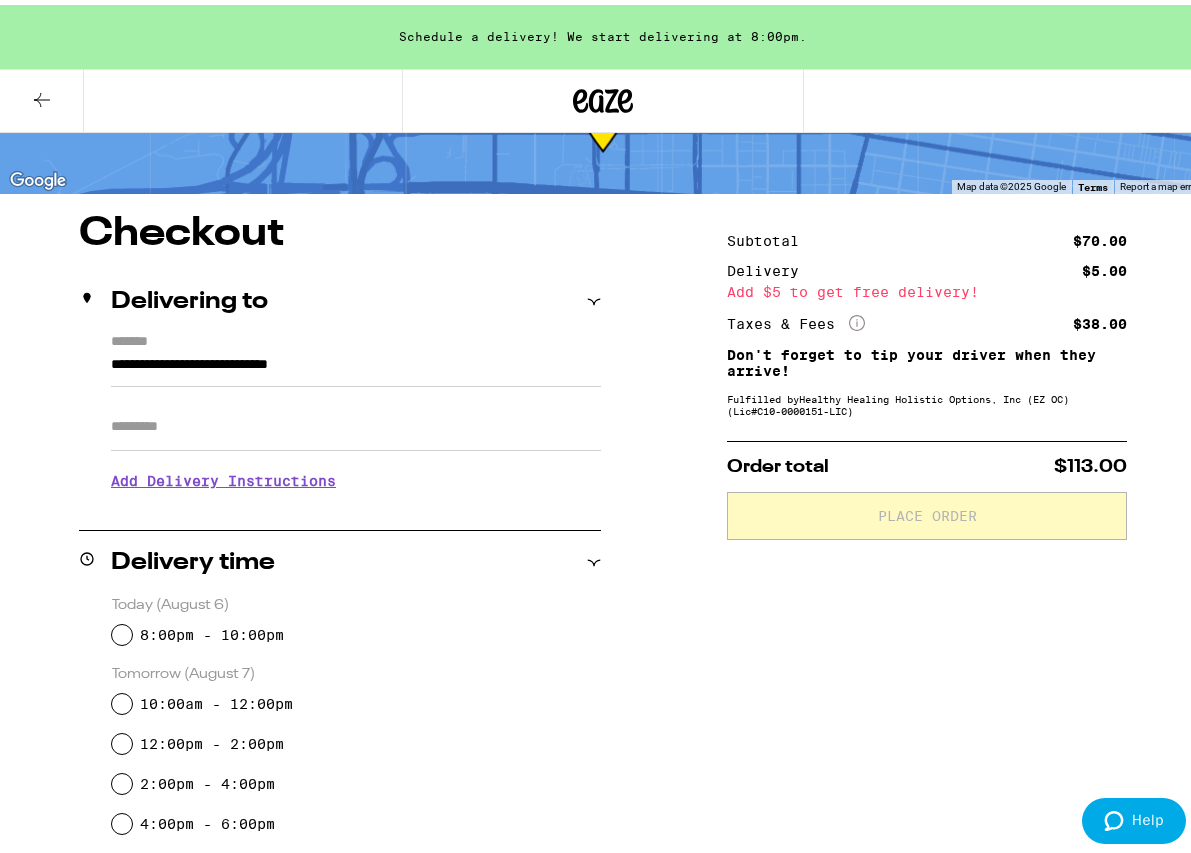 click on "8:00pm - 10:00pm" at bounding box center [356, 630] 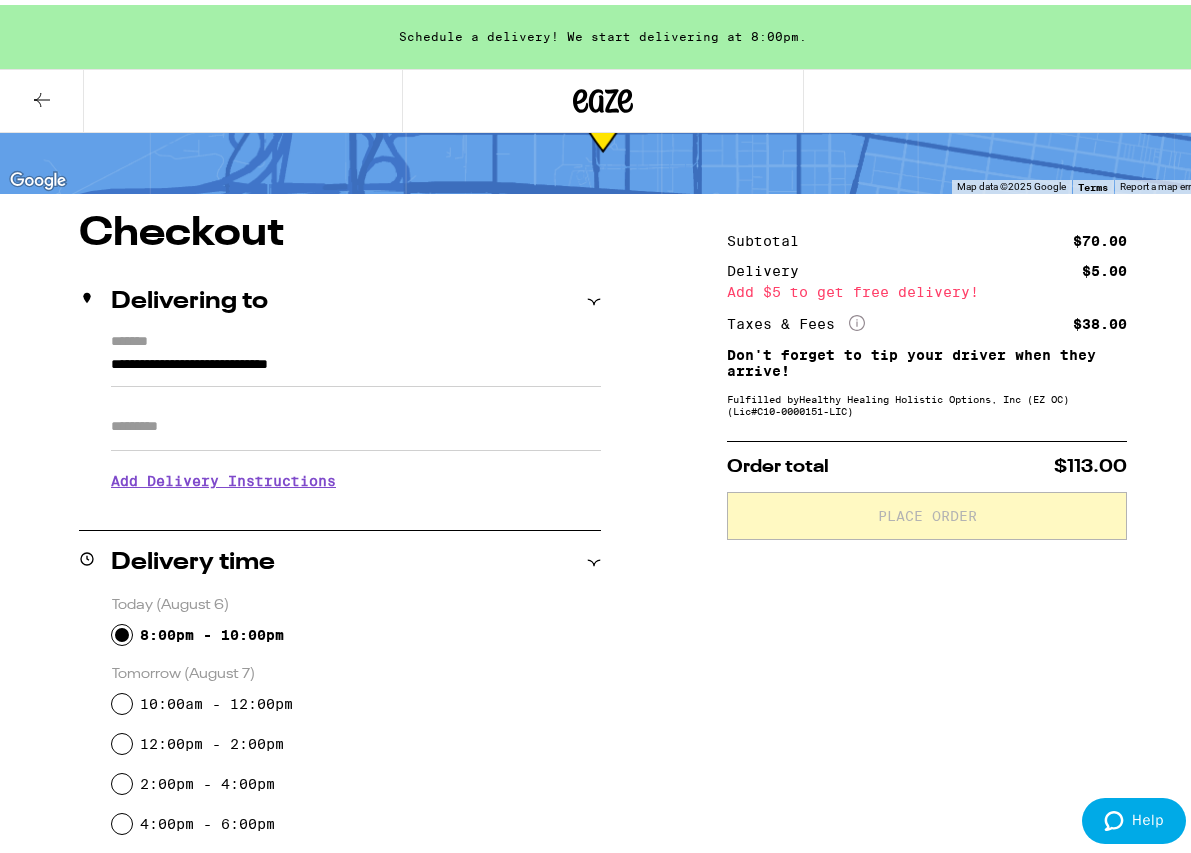 click on "8:00pm - 10:00pm" at bounding box center (122, 630) 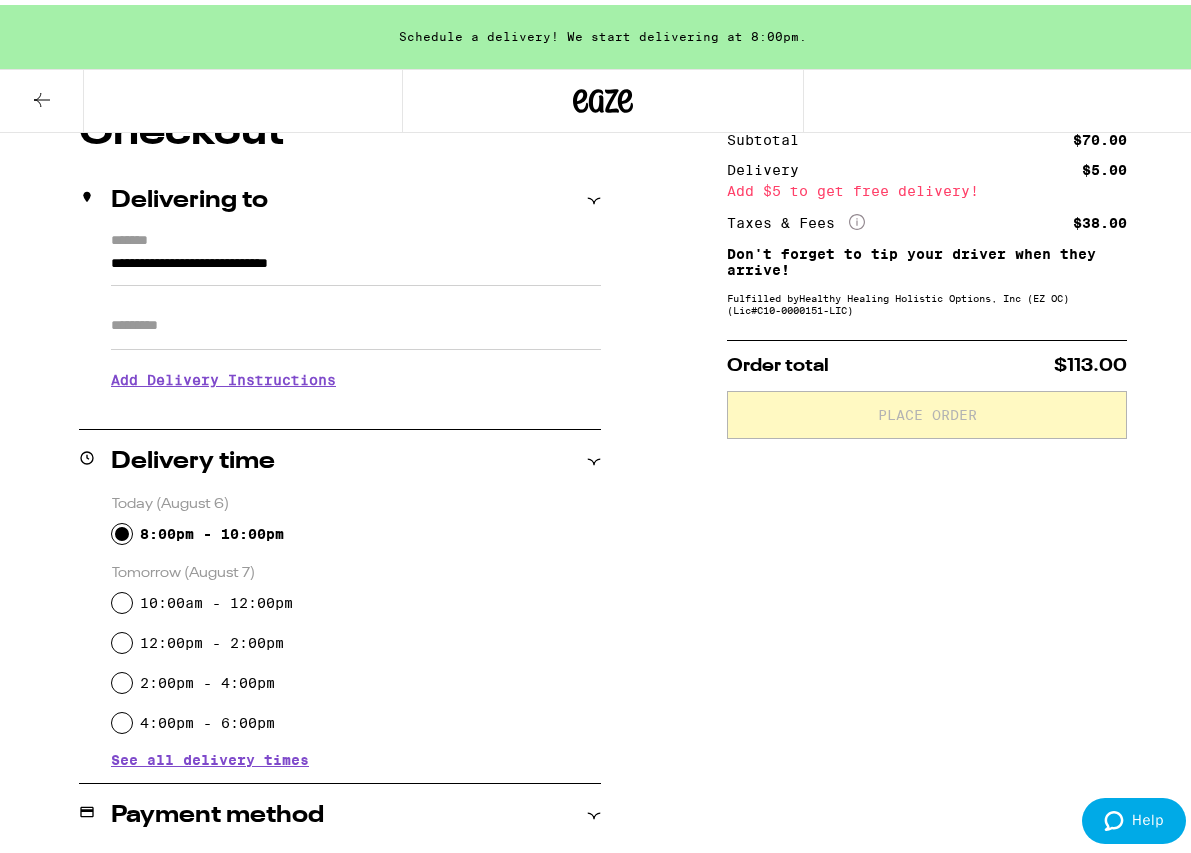 scroll, scrollTop: 0, scrollLeft: 0, axis: both 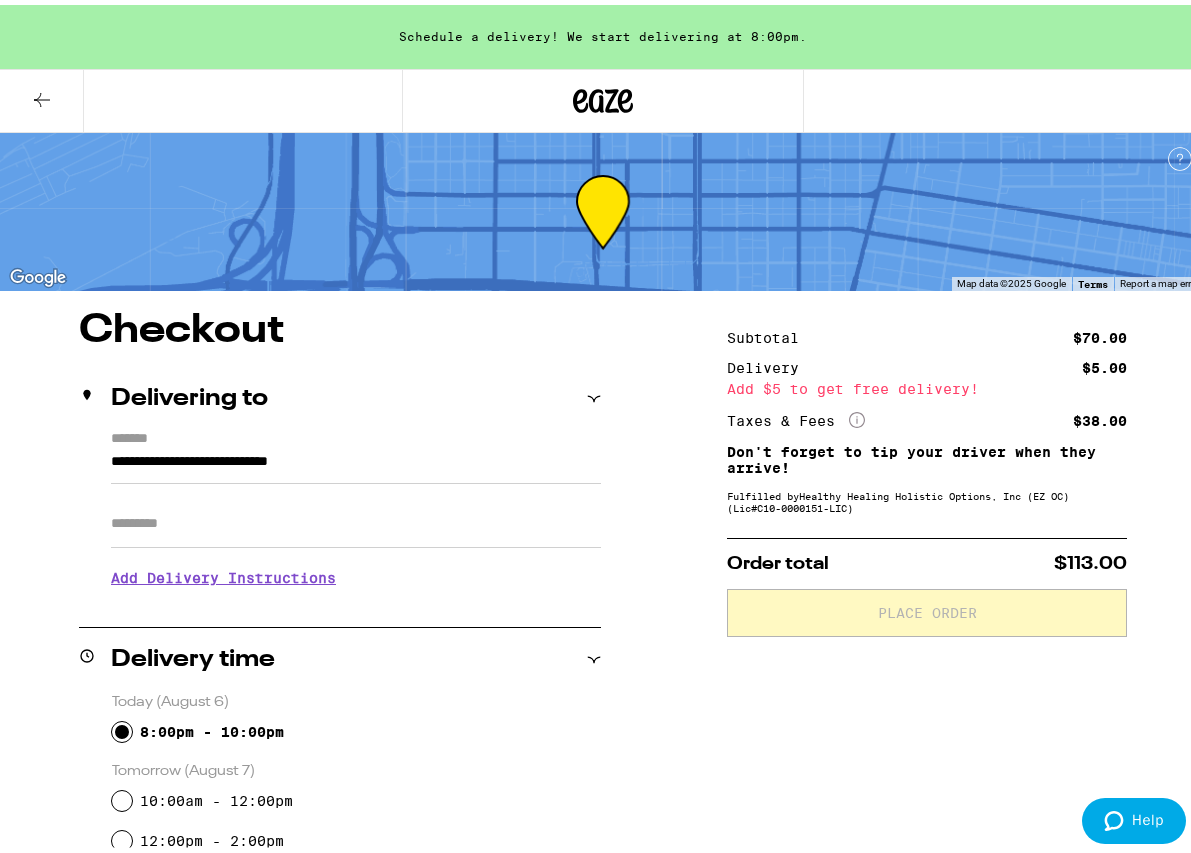 click at bounding box center (42, 96) 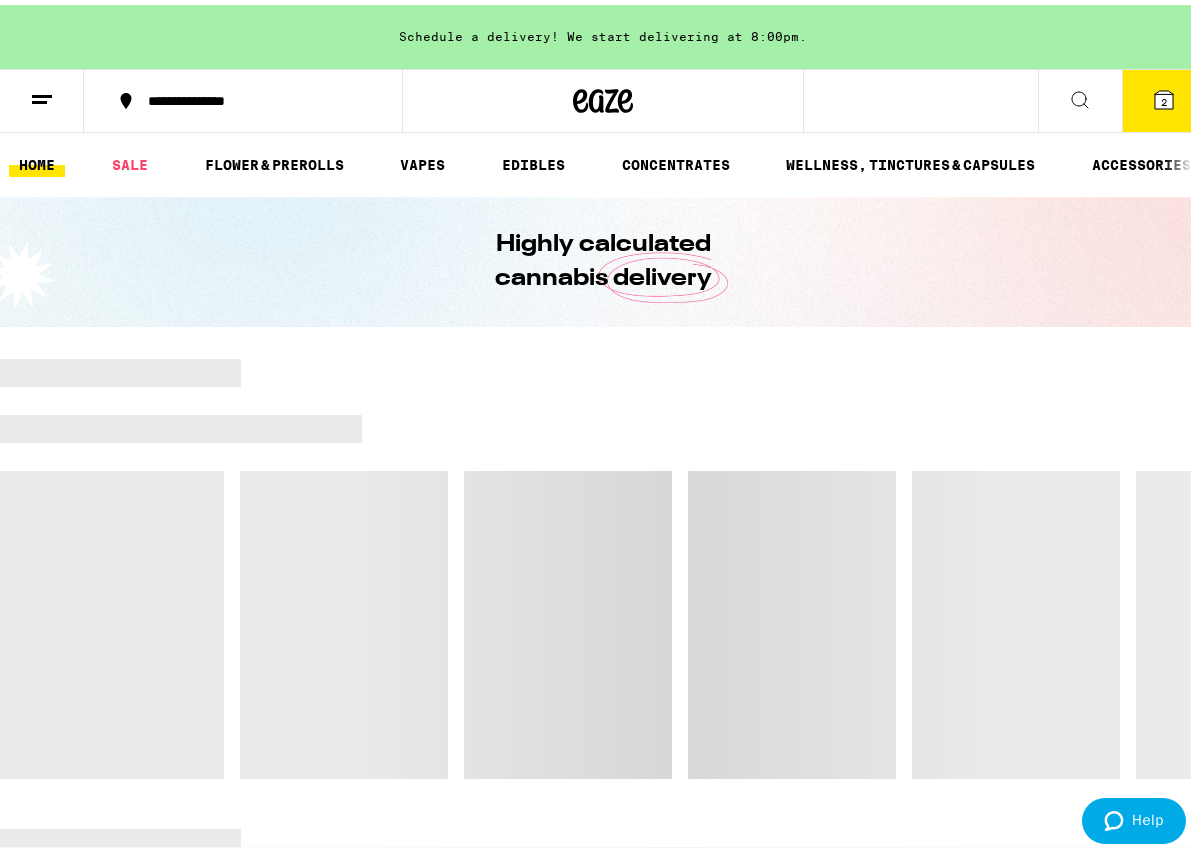 click at bounding box center [42, 96] 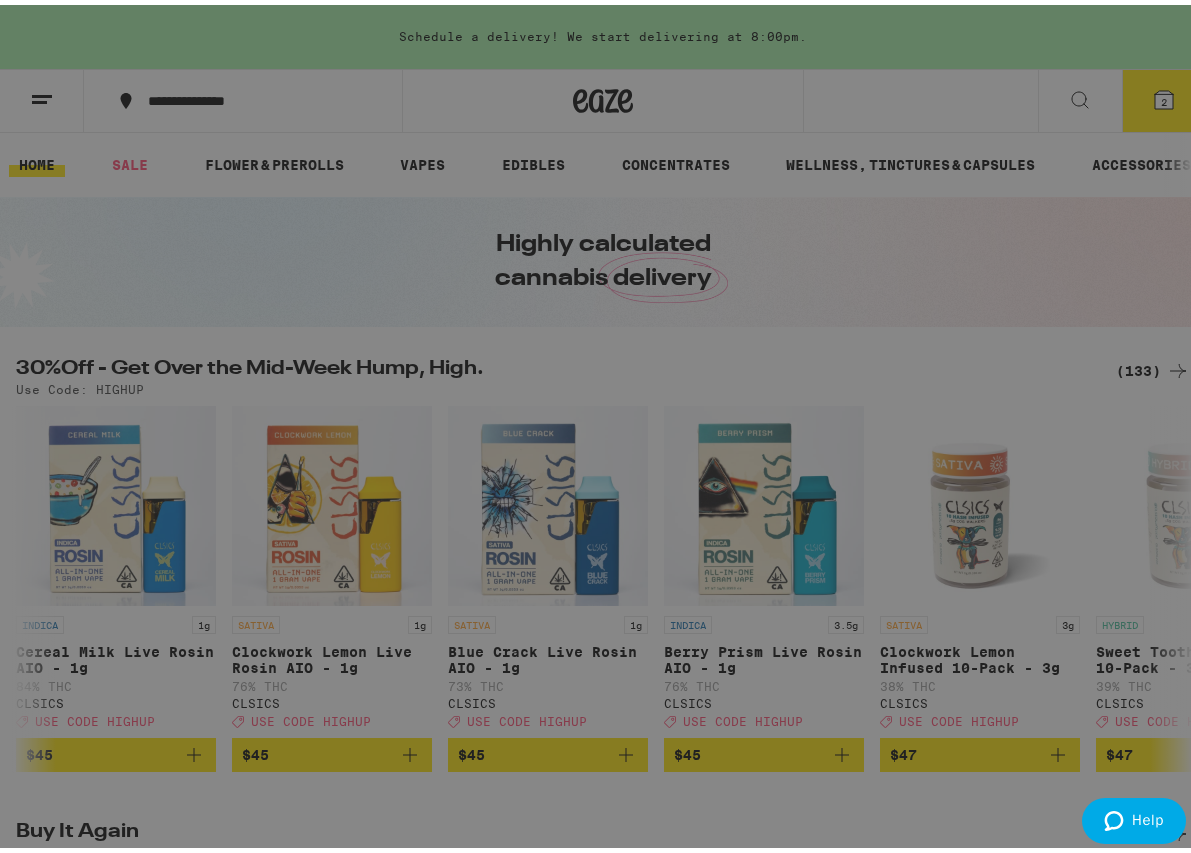 click on "Menu Shop Buy It Again Sale Flower & Prerolls Vapes Edibles Concentrates Wellness, Drops & Capsules Accessories Brands Earn $ 40 Help Account Logout Blog v  19.43.1" at bounding box center [603, 426] 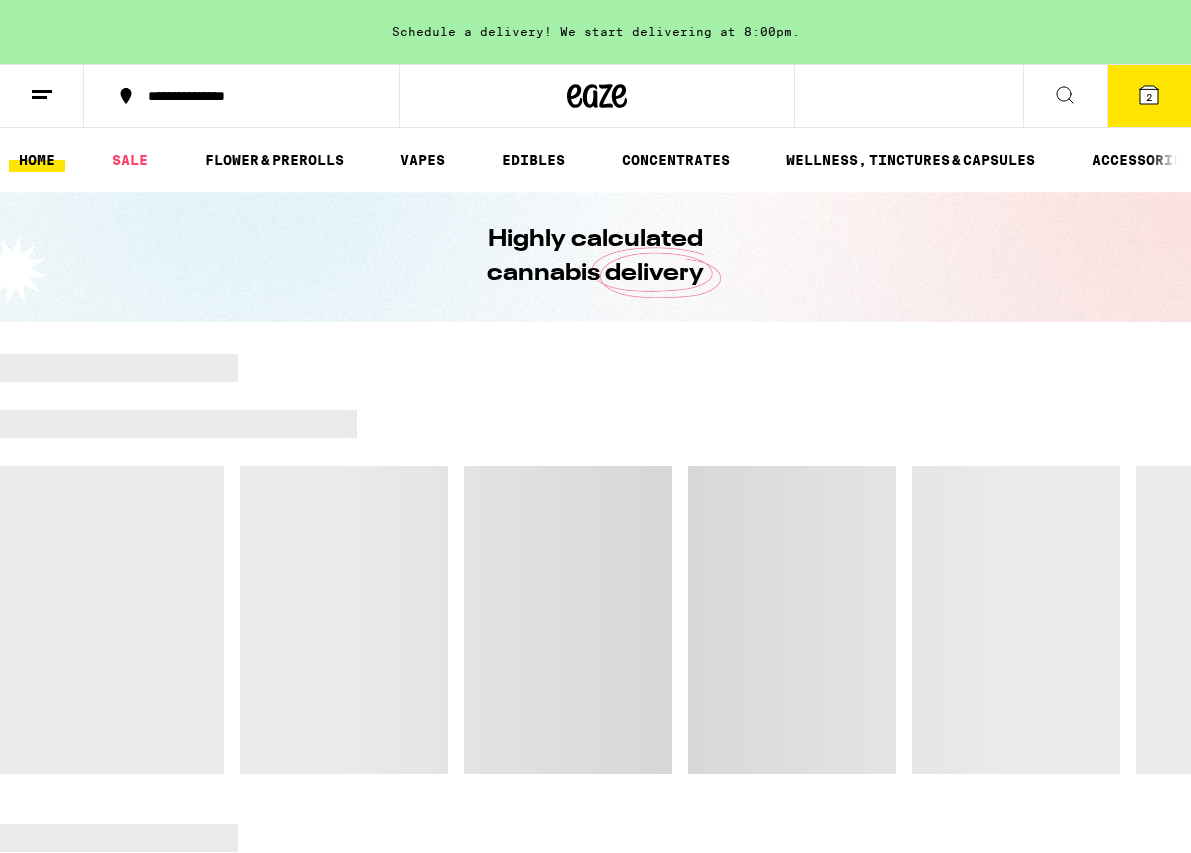 scroll, scrollTop: 0, scrollLeft: 0, axis: both 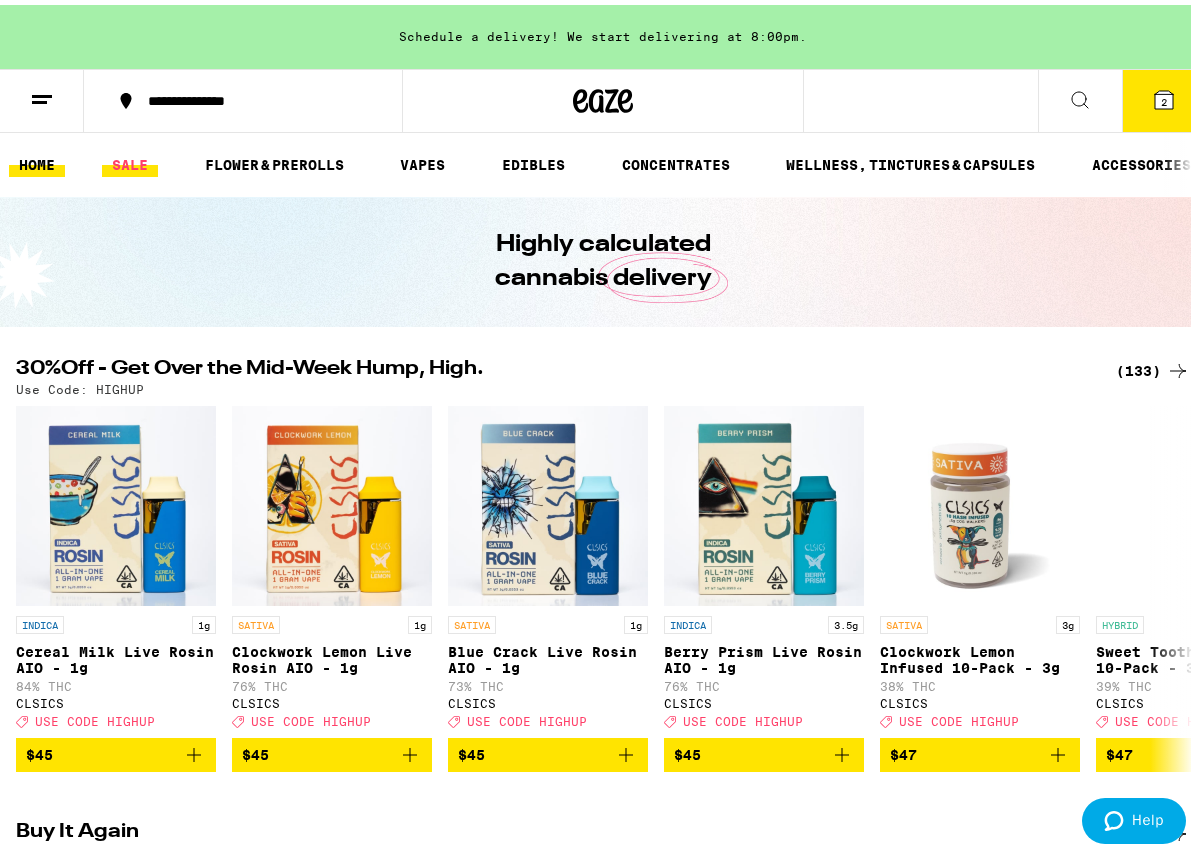 click on "SALE" at bounding box center (130, 160) 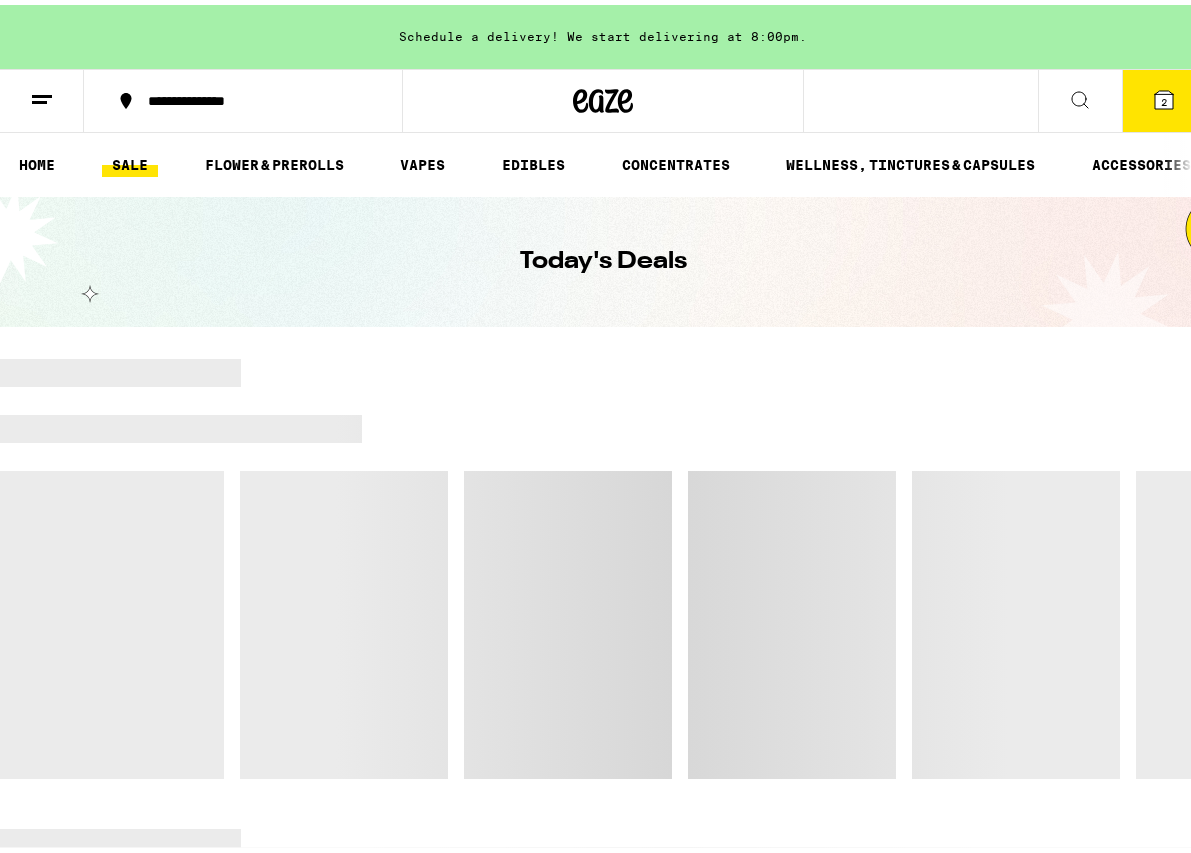 scroll, scrollTop: 0, scrollLeft: 0, axis: both 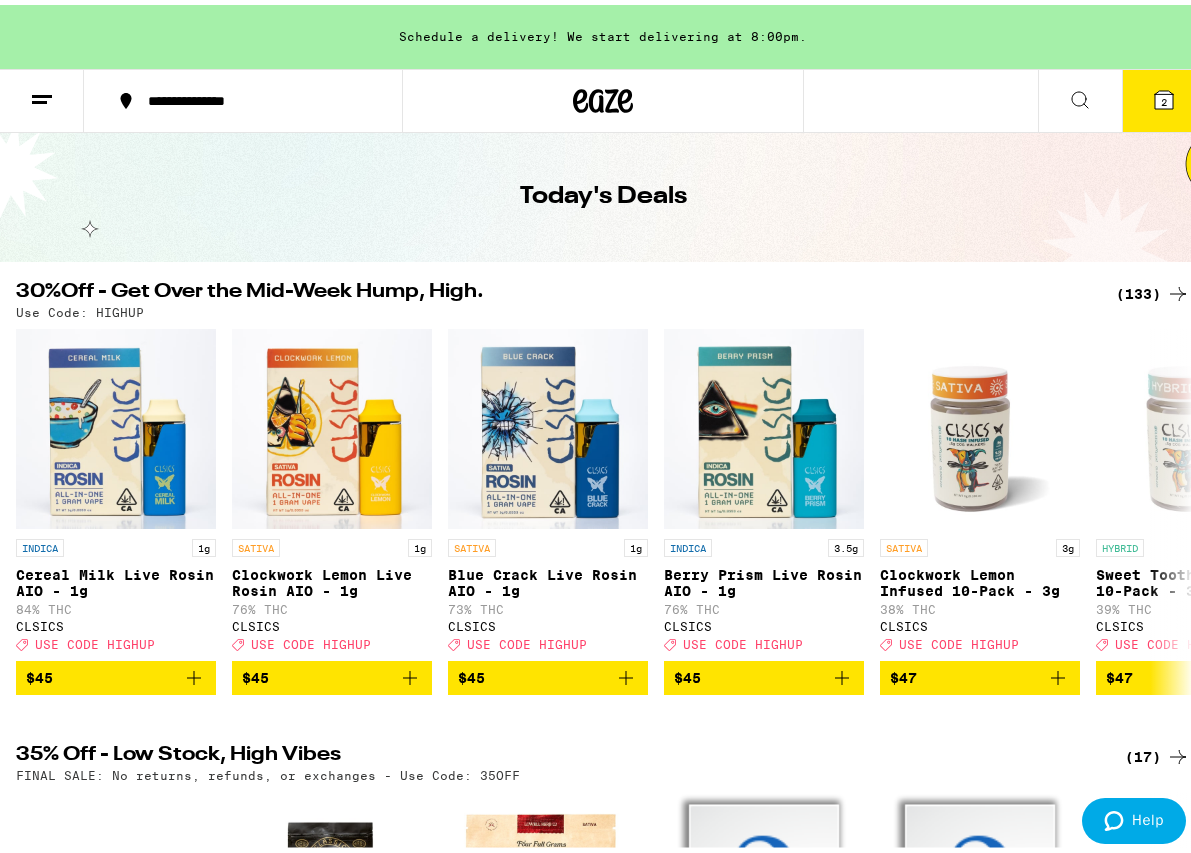 click on "**********" at bounding box center [603, 727] 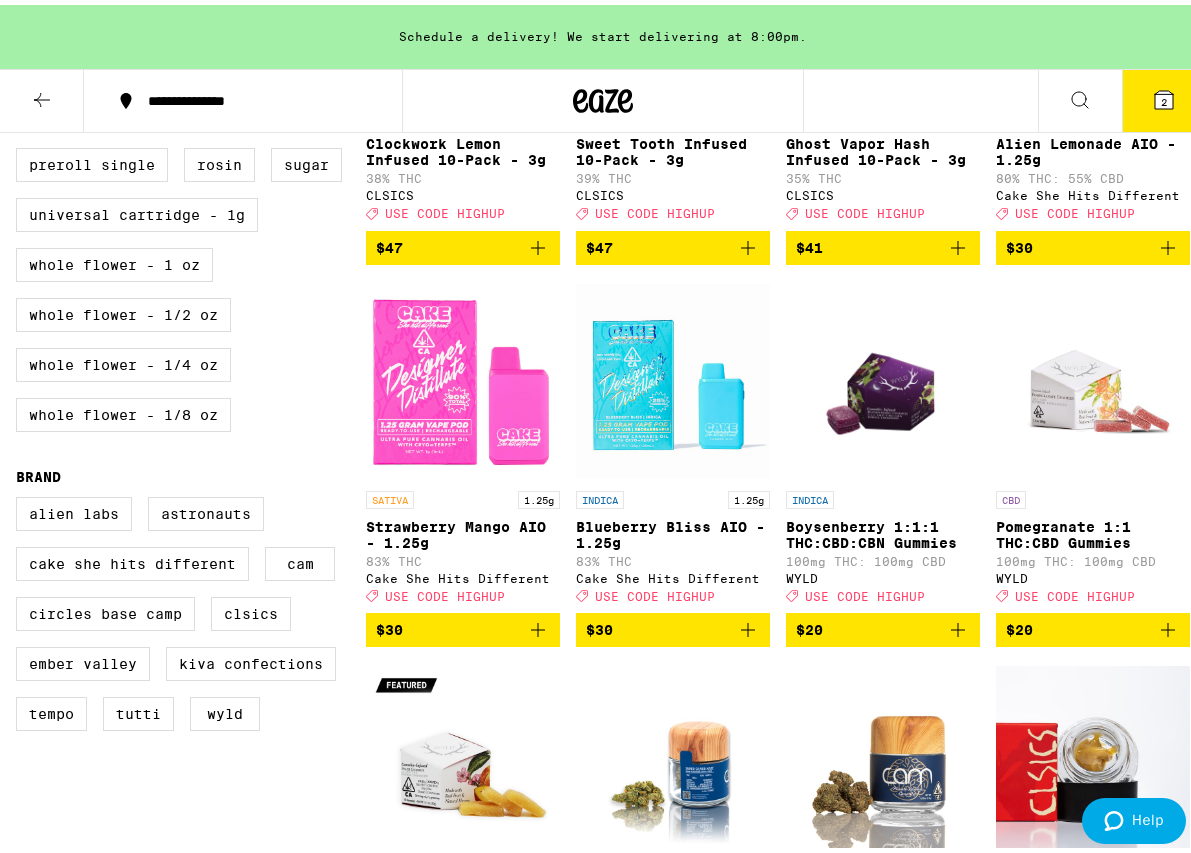 scroll, scrollTop: 0, scrollLeft: 0, axis: both 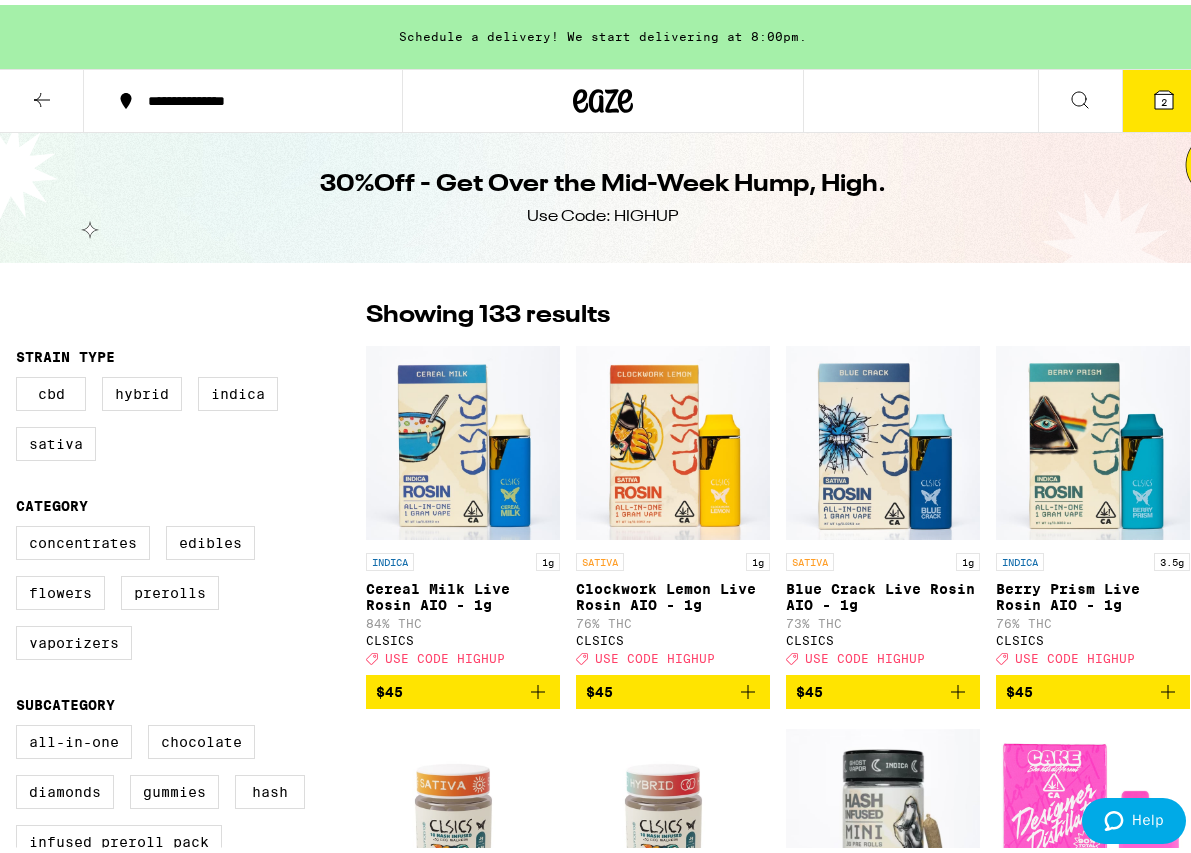 click at bounding box center (42, 96) 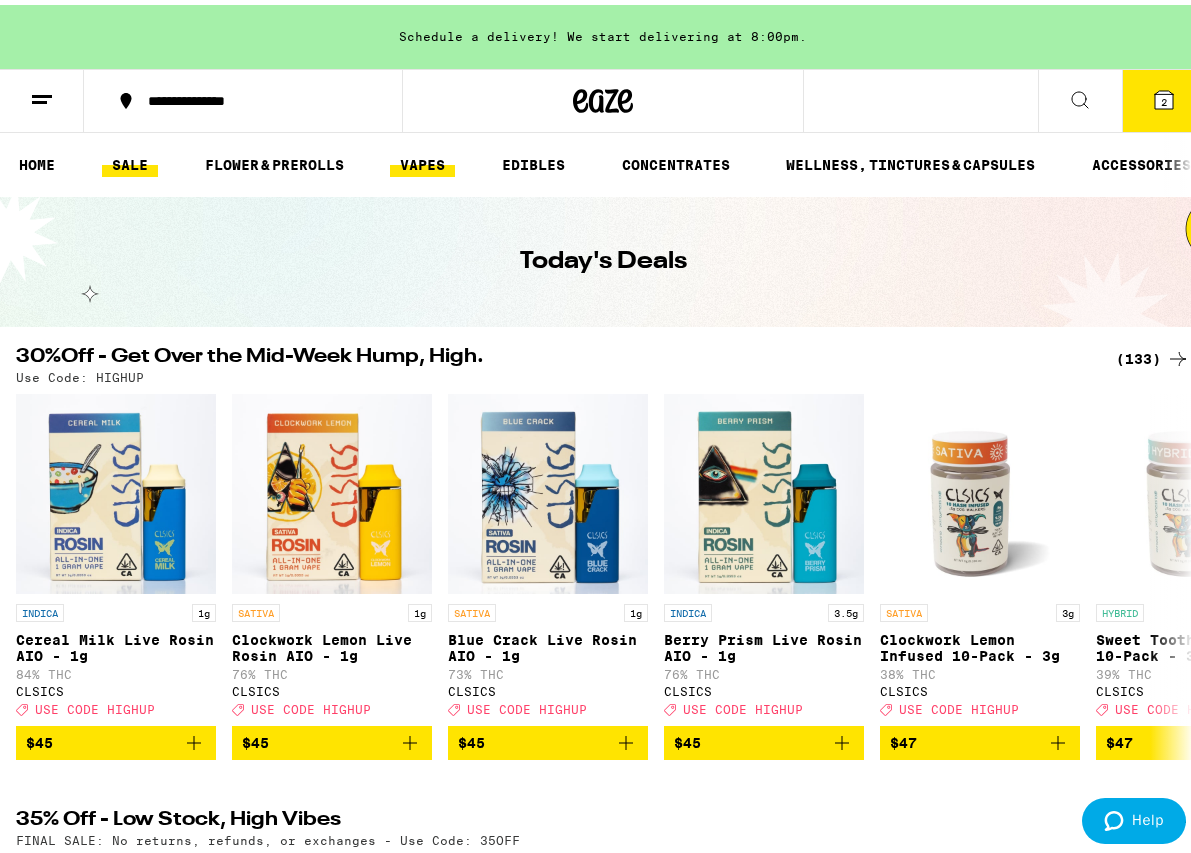 click on "VAPES" at bounding box center (422, 160) 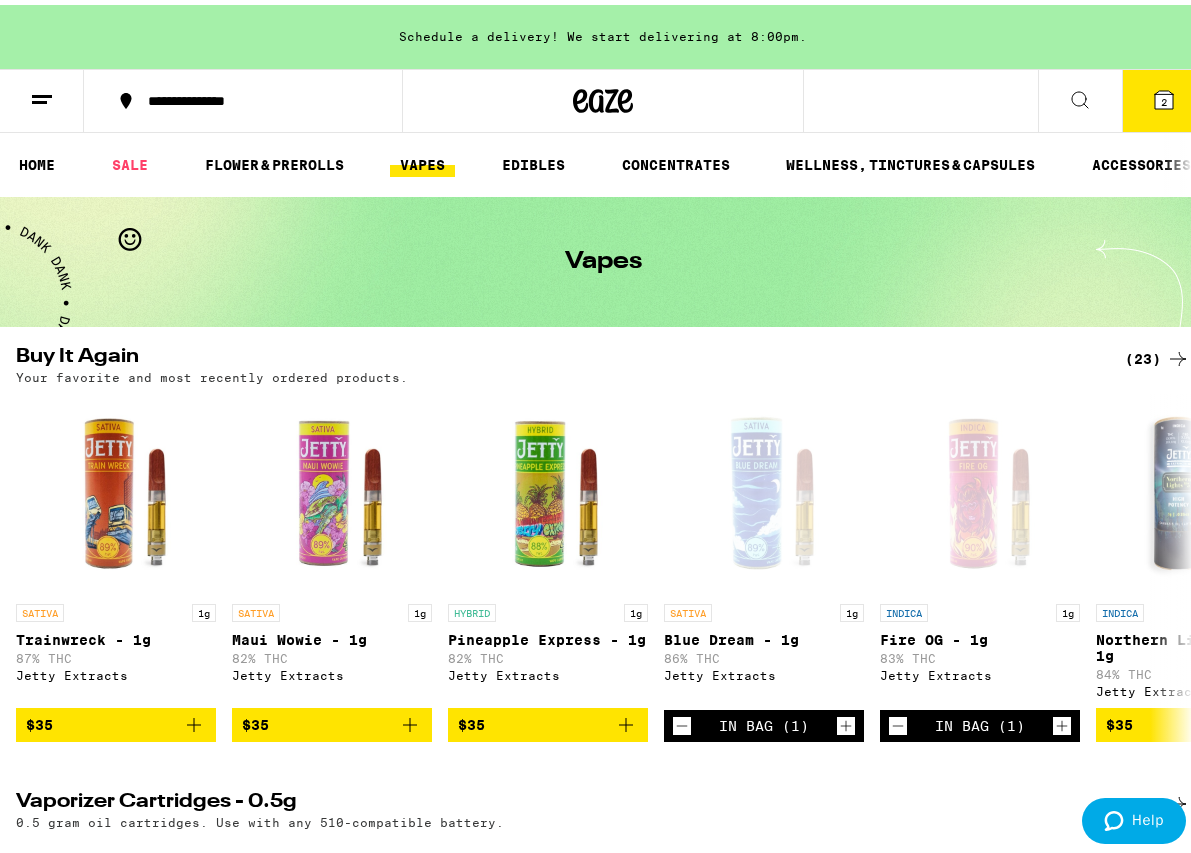 click on "2" at bounding box center (1164, 96) 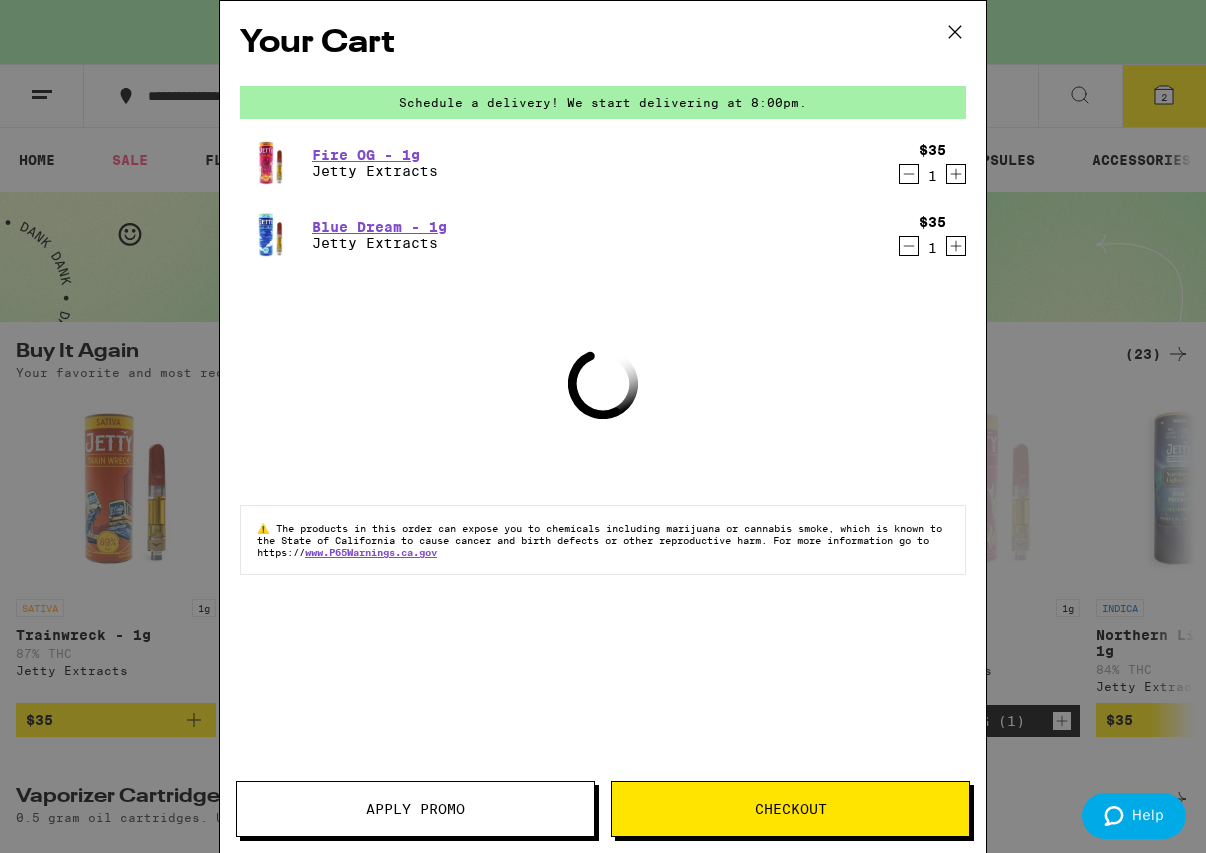 click on "Apply Promo" at bounding box center [415, 809] 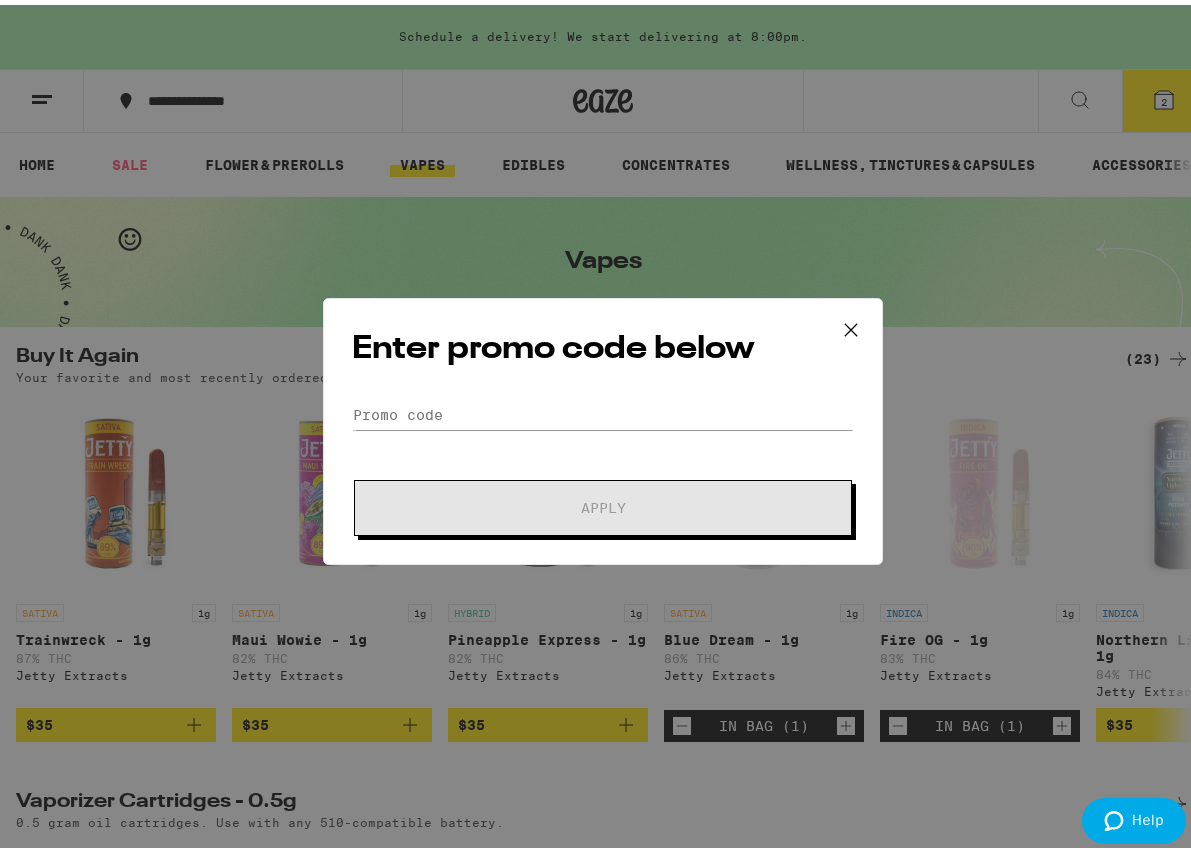 click 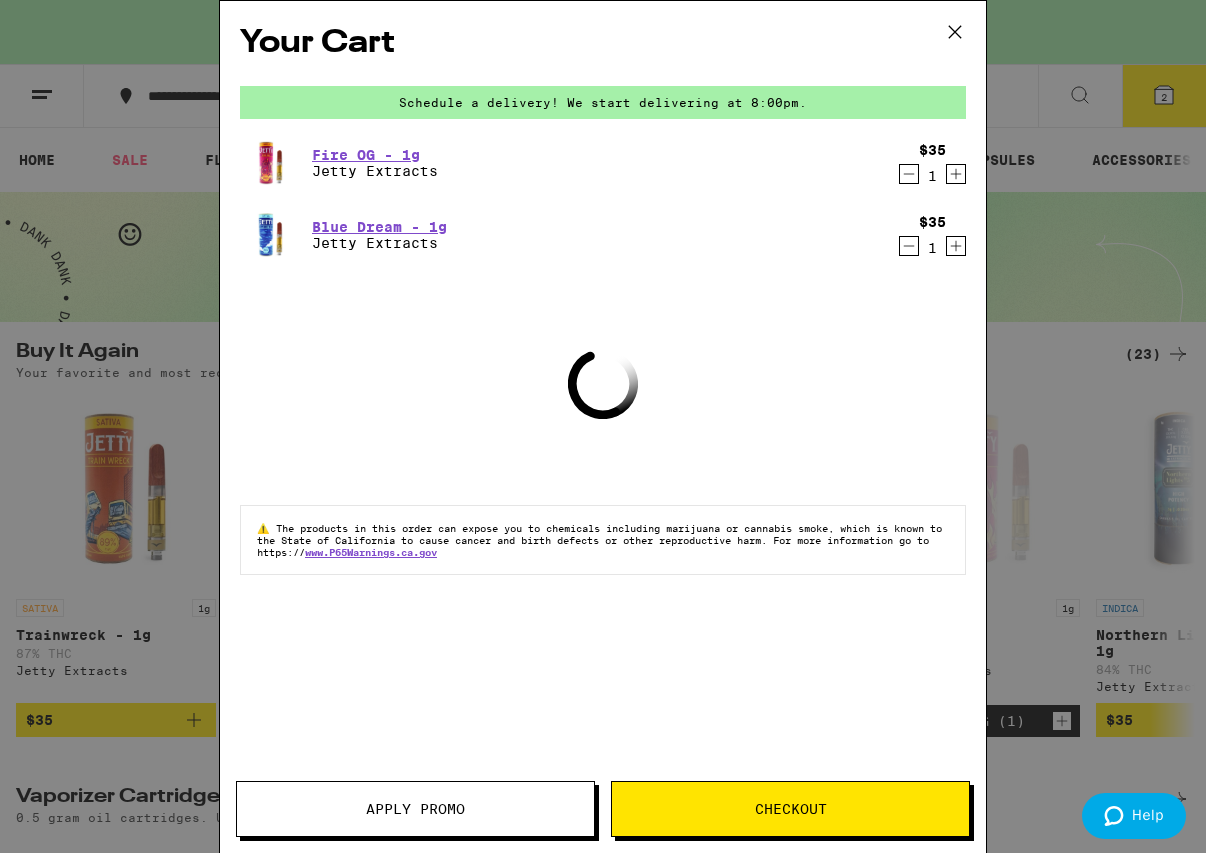 click 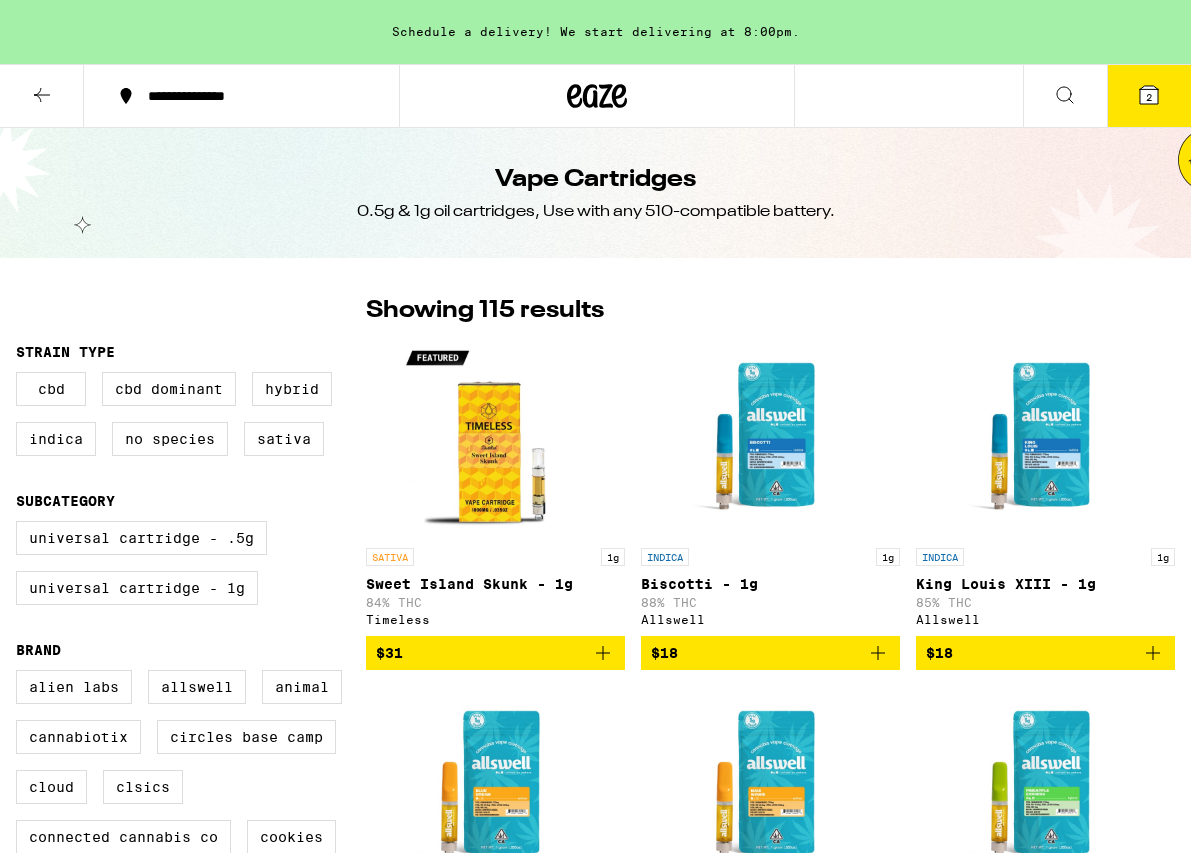 scroll, scrollTop: 0, scrollLeft: 0, axis: both 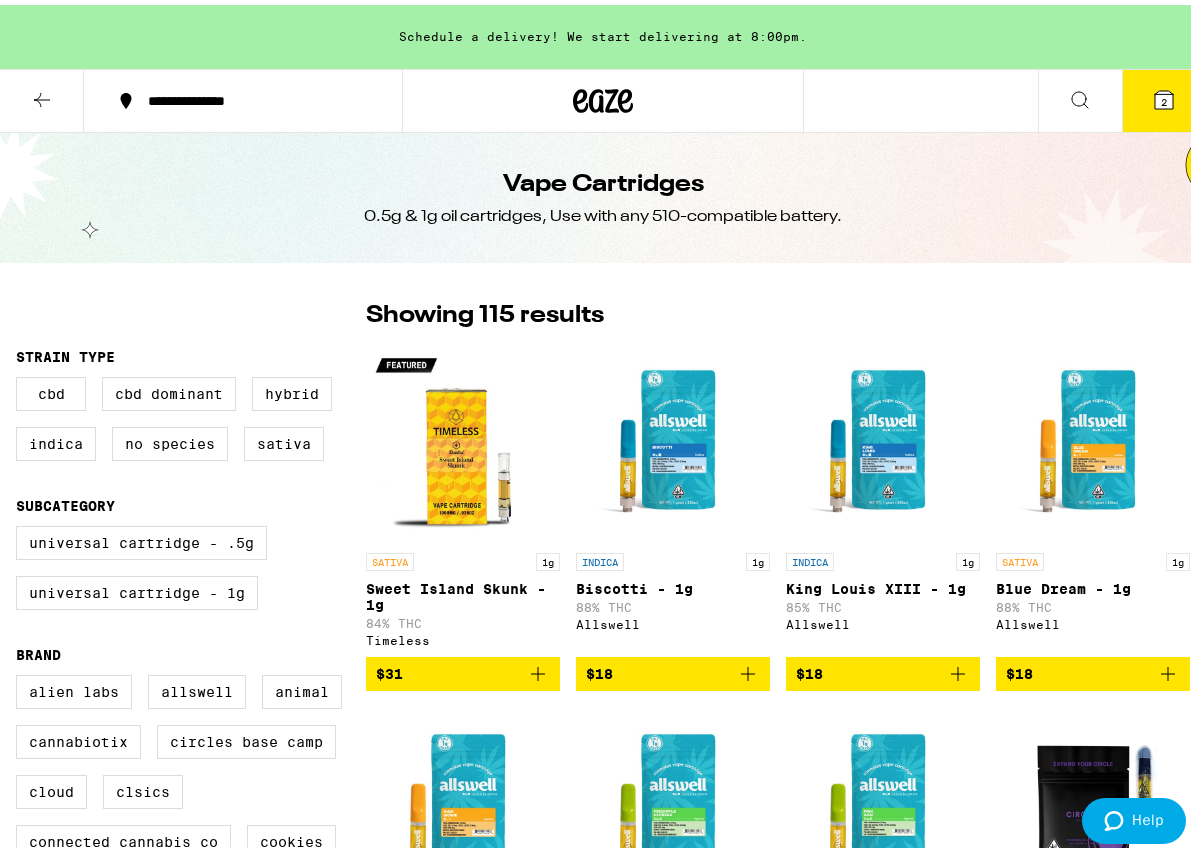 click 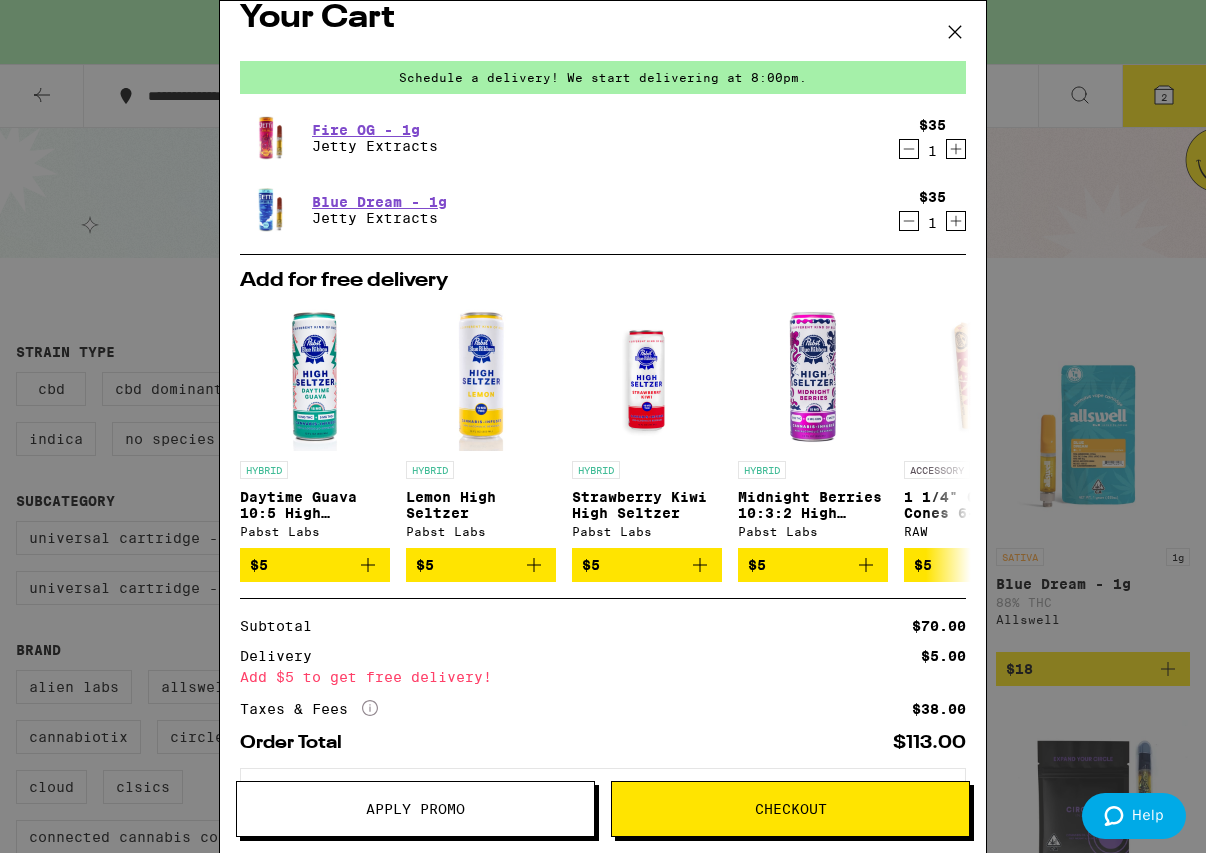scroll, scrollTop: 17, scrollLeft: 0, axis: vertical 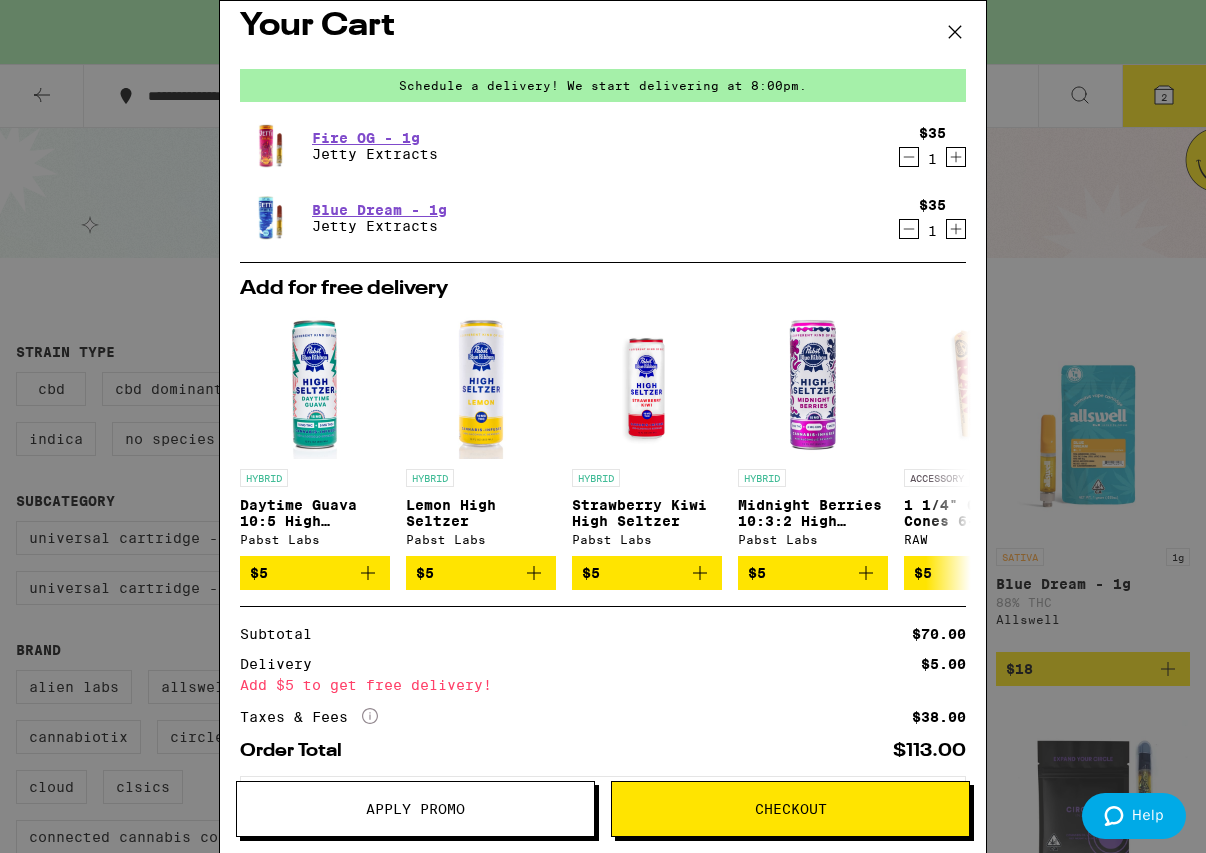 click at bounding box center [955, 33] 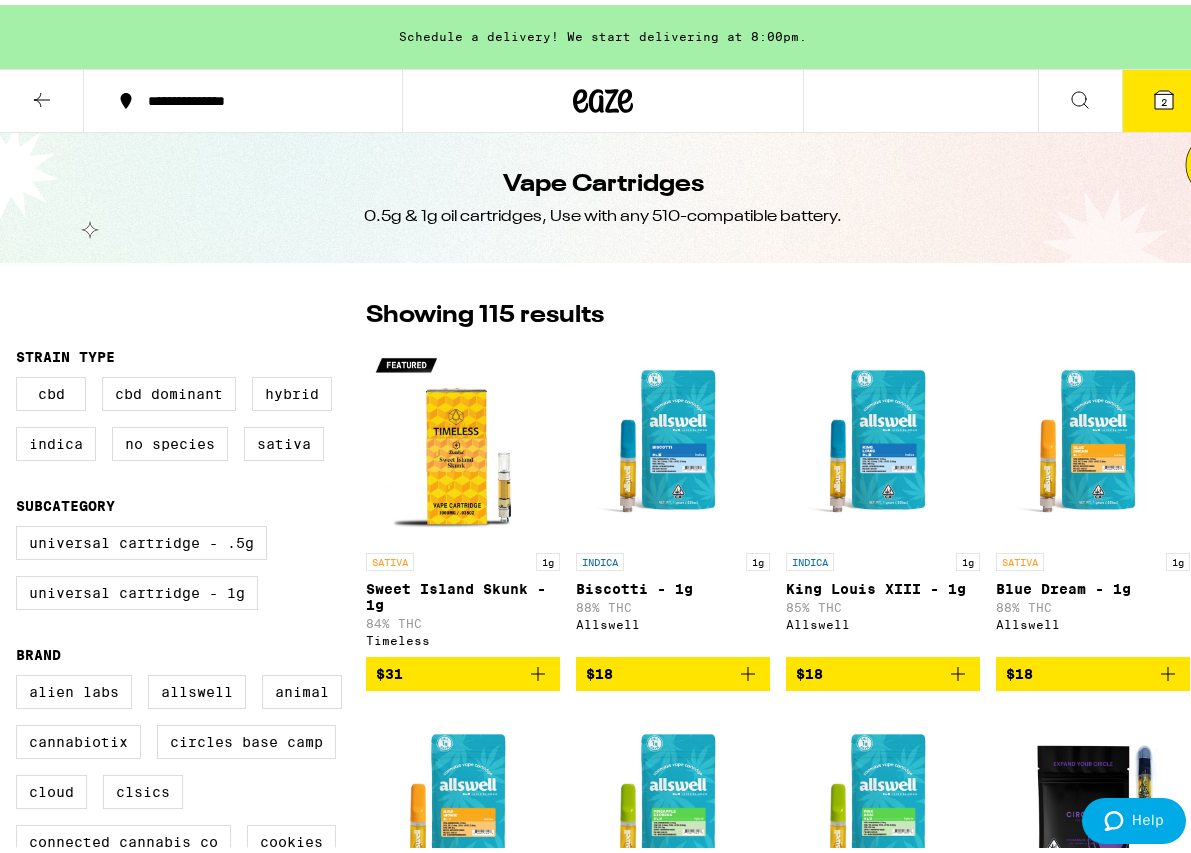click on "2" at bounding box center [1164, 96] 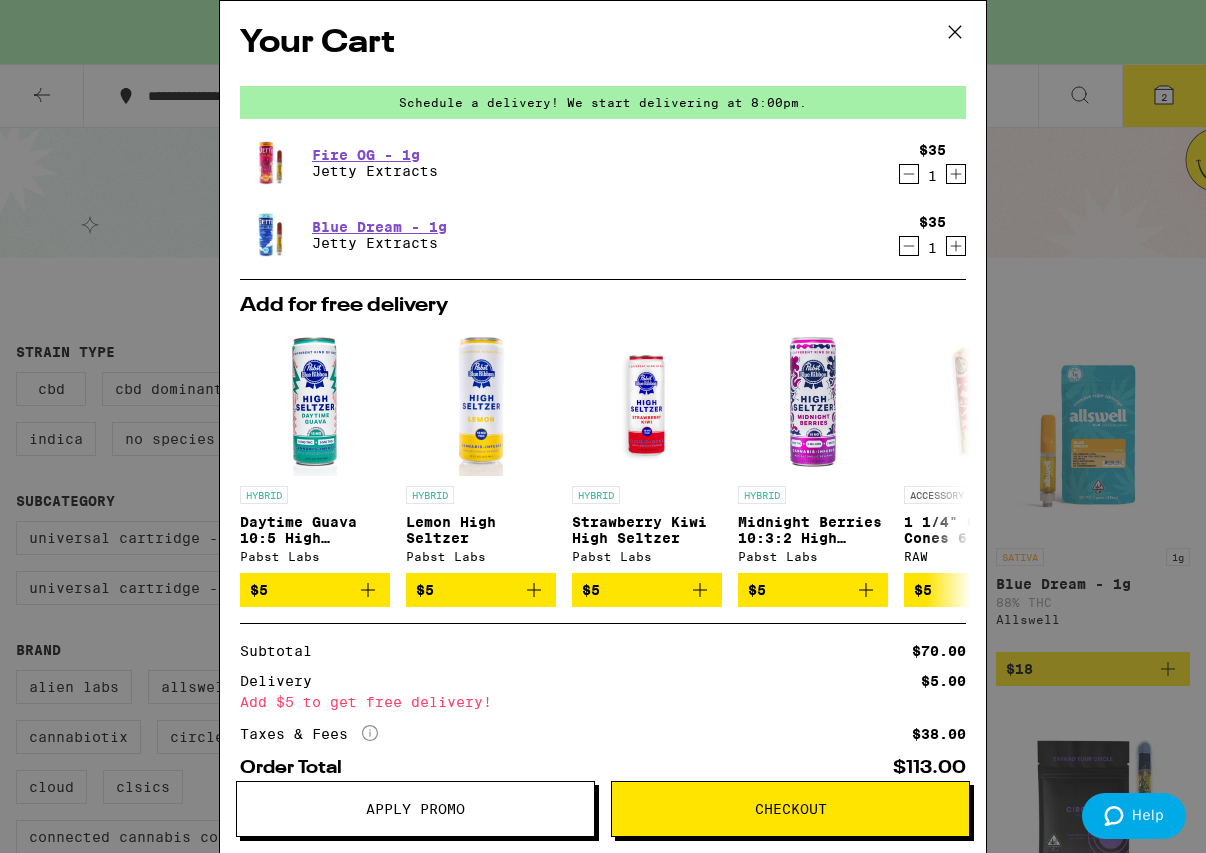 click on "Your Cart Schedule a delivery! We start delivering at [TIME]. Fire OG - 1g Jetty Extracts $35 1 Blue Dream - 1g Jetty Extracts $35 1 Add for free delivery HYBRID Daytime Guava 10:5 High Seltzer Pabst Labs $5 HYBRID Lemon High Seltzer Pabst Labs $5 HYBRID Strawberry Kiwi High Seltzer Pabst Labs $5 HYBRID Midnight Berries 10:3:2 High Seltzer Pabst Labs $5 ACCESSORY 1 1/4" Classic Cones 6-Pack RAW $5 INDICA 1g Grape Pie - 1g Gelato $6 INDICA 1g Papaya - 1g Gelato $6 SATIVA 1g Mango Dream - 1g Gelato $6 HYBRID 1g MAC - 1g Gelato $6 HYBRID 1g Strawberry Gelato - 1g Gelato $6 Subtotal $70.00 Delivery $5.00 Add $5 to get free delivery! Taxes & Fees More Info $38.00 Order Total $113.00 ⚠️ The products in this order can expose you to chemicals including marijuana or cannabis smoke, which is known to the State of California to cause cancer and [BIRTH DEFECTS] or other reproductive harm. For more information go to https://www.P65Warnings.ca.gov" at bounding box center [603, 397] 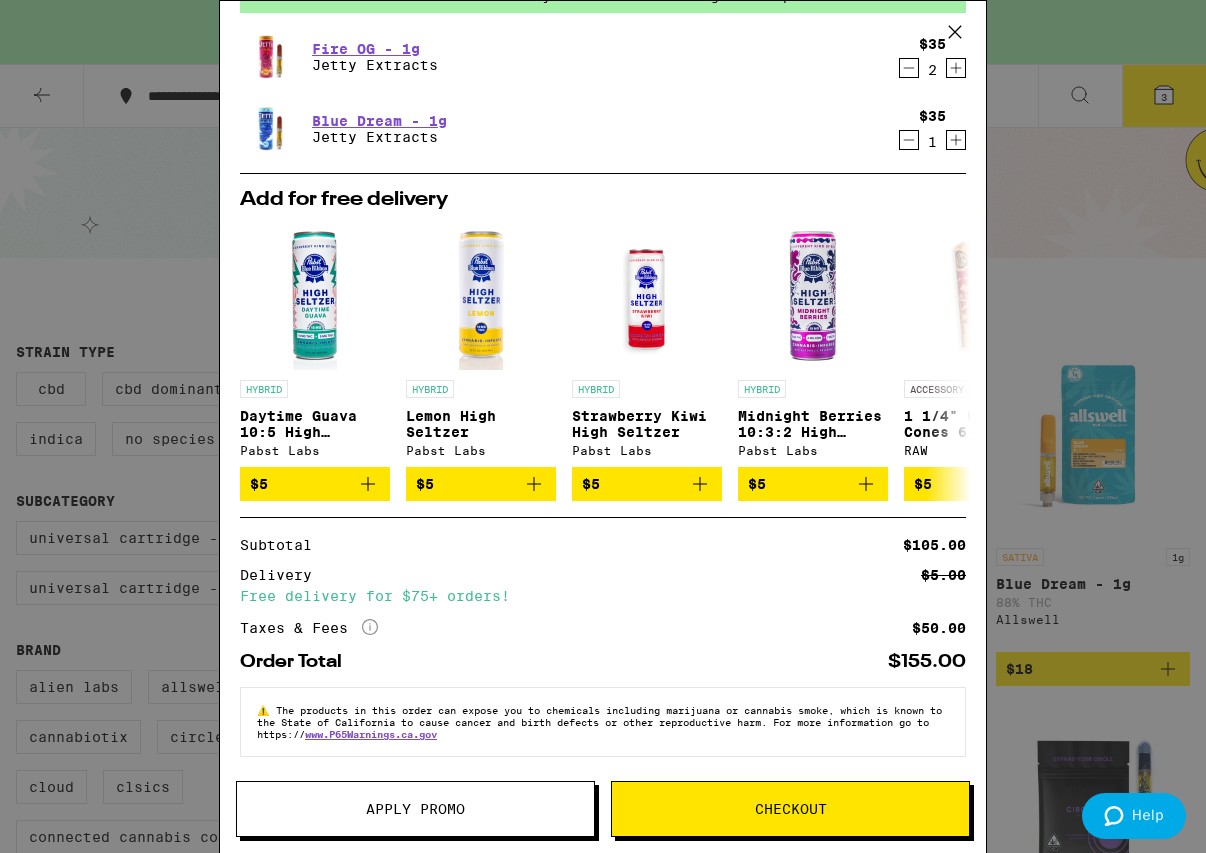 scroll, scrollTop: 0, scrollLeft: 0, axis: both 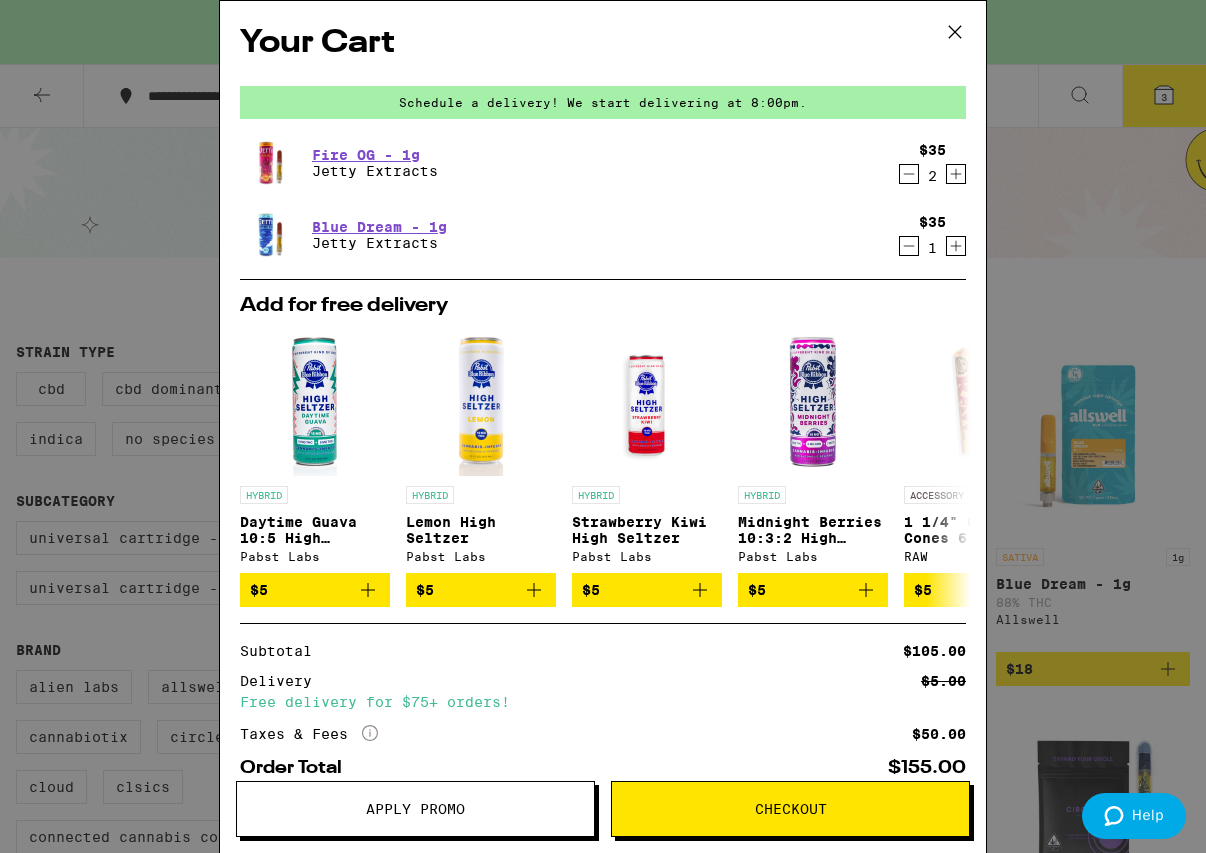 click 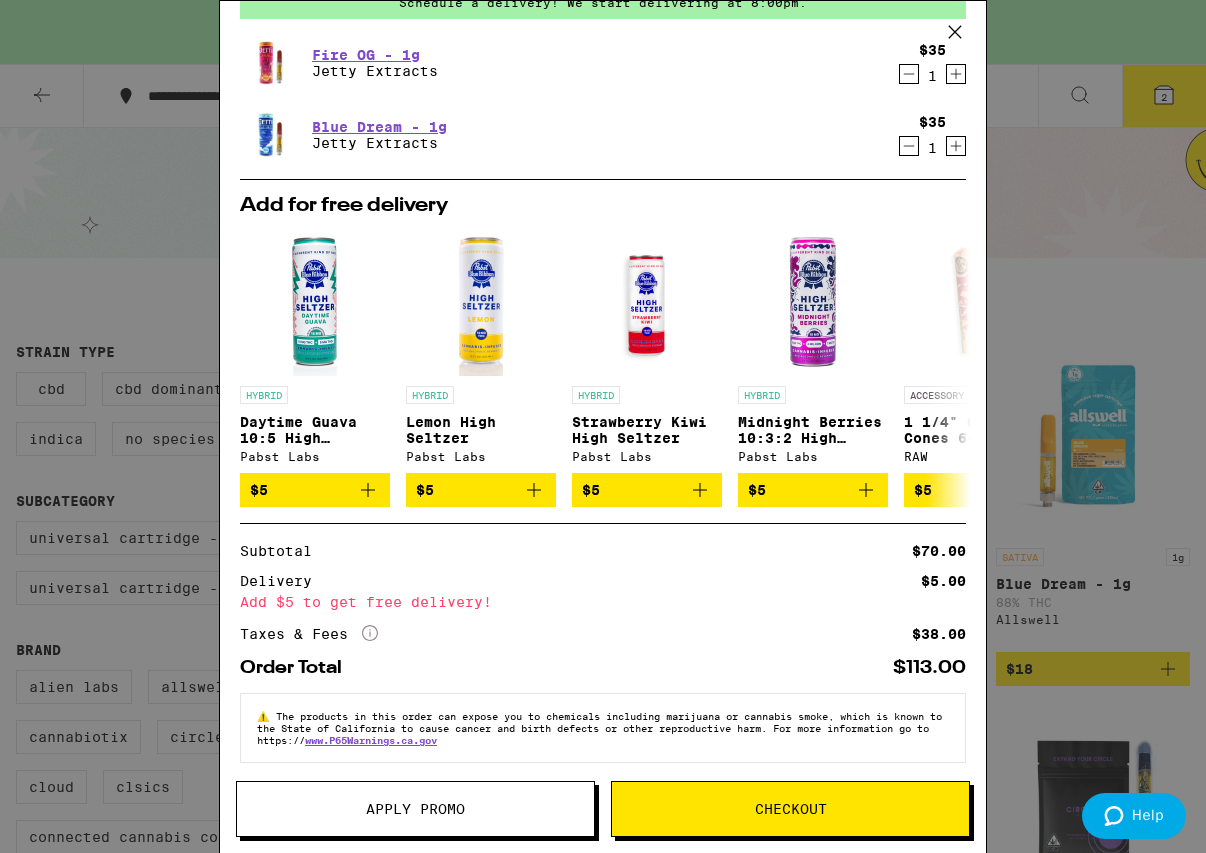 scroll, scrollTop: 106, scrollLeft: 0, axis: vertical 